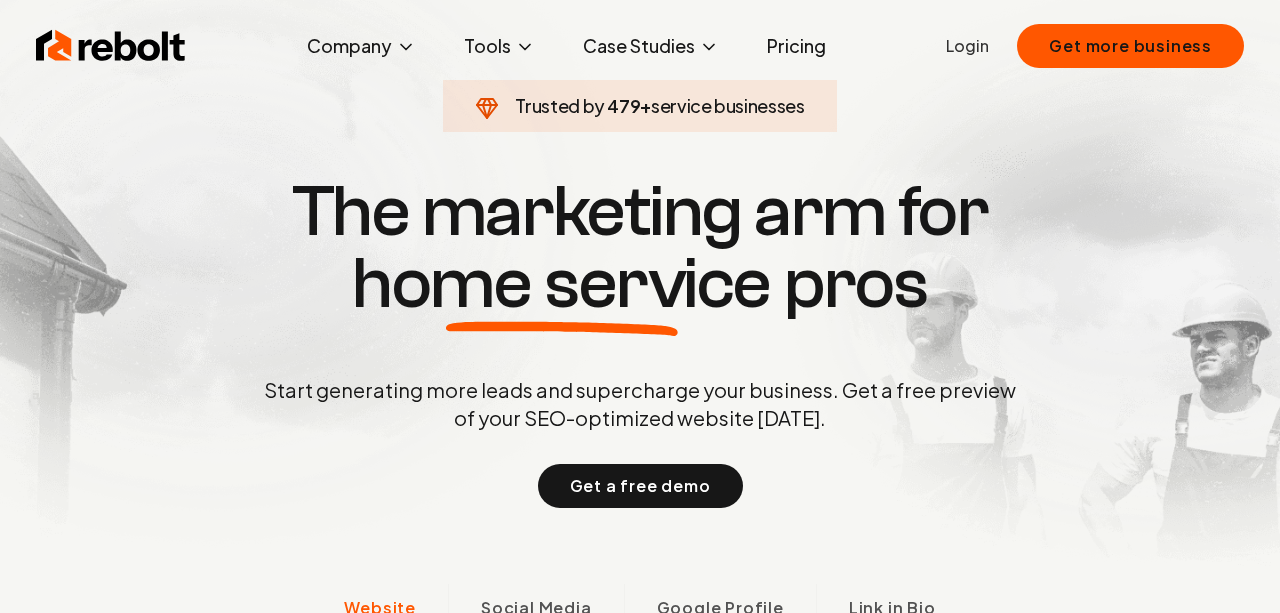 scroll, scrollTop: 0, scrollLeft: 0, axis: both 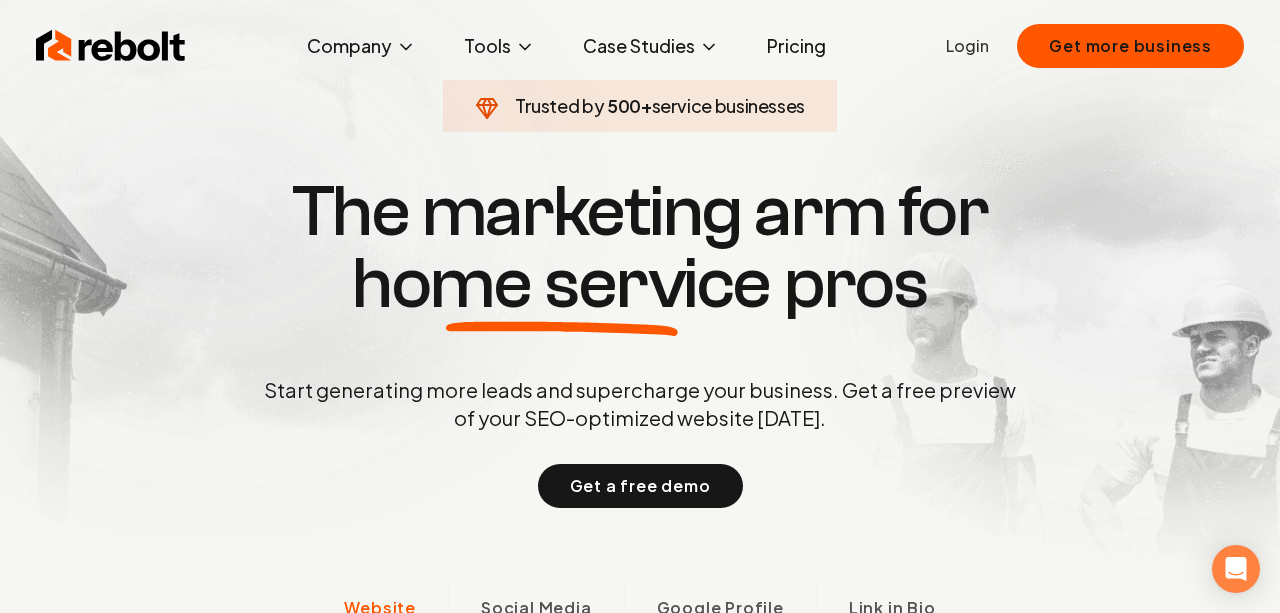 click on "Trusted by   500 +  service businesses The marketing arm for   home service   pros Start generating more leads and supercharge your business. Get a free preview of your SEO-optimized website [DATE]. Get a free demo Website Social Media Google Profile Link in Bio SEO-Optimized Website Effortlessly create professional websites designed to captivate and convert. No technical skills required—just your vision and our intuitive tools. Social Media Management AI-powered content creation and scheduling for social media done for you Content Creation Single Platform Post Reminders Google Profile Optimization Boost your local visibility with a fully optimized Google Business Profile that attracts more customers. Increased Visibility Higher Ranking Link in Bio Tool Transform your social profiles into a powerful traffic hub by uniting all your essential links on one custom landing page. Schedule Appointments Book Calls We work with the best Traditional marketing agencies take longer, cost more, and deliver less.   [PERSON_NAME]" at bounding box center [640, 5262] 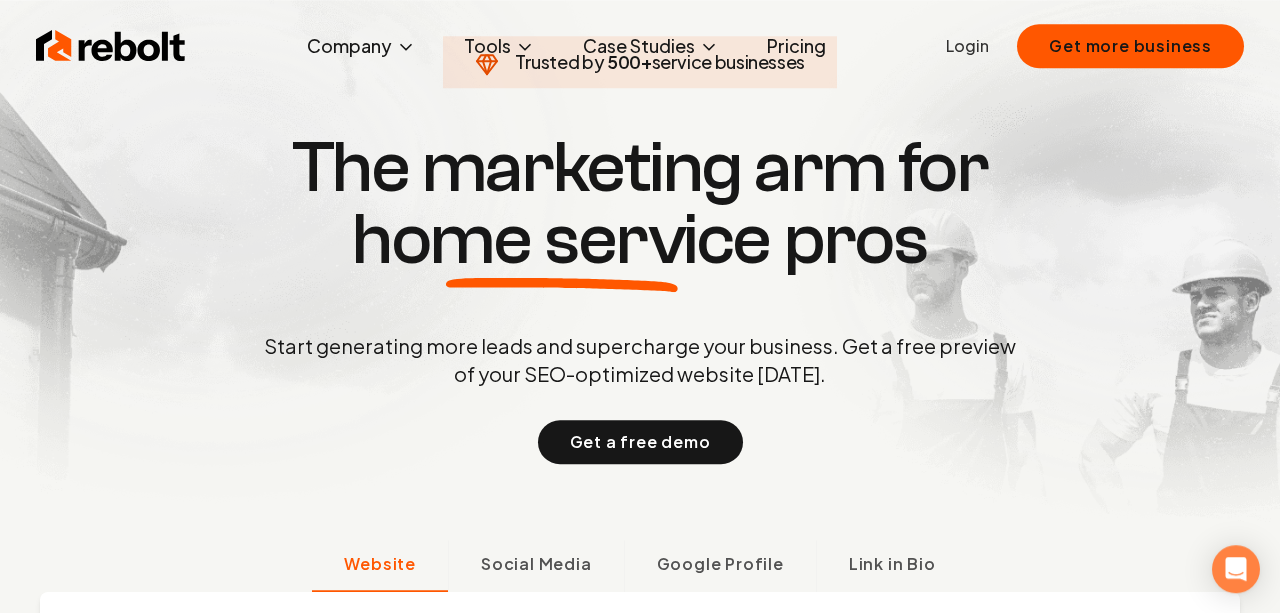 scroll, scrollTop: 0, scrollLeft: 0, axis: both 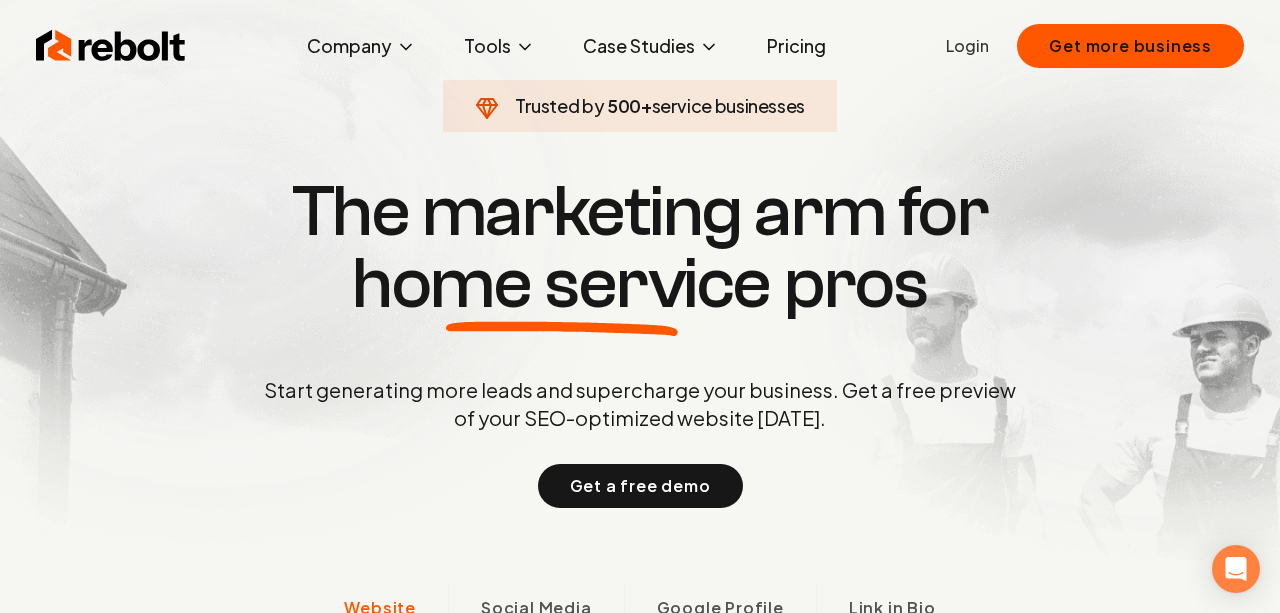 click on "Pricing" at bounding box center [796, 46] 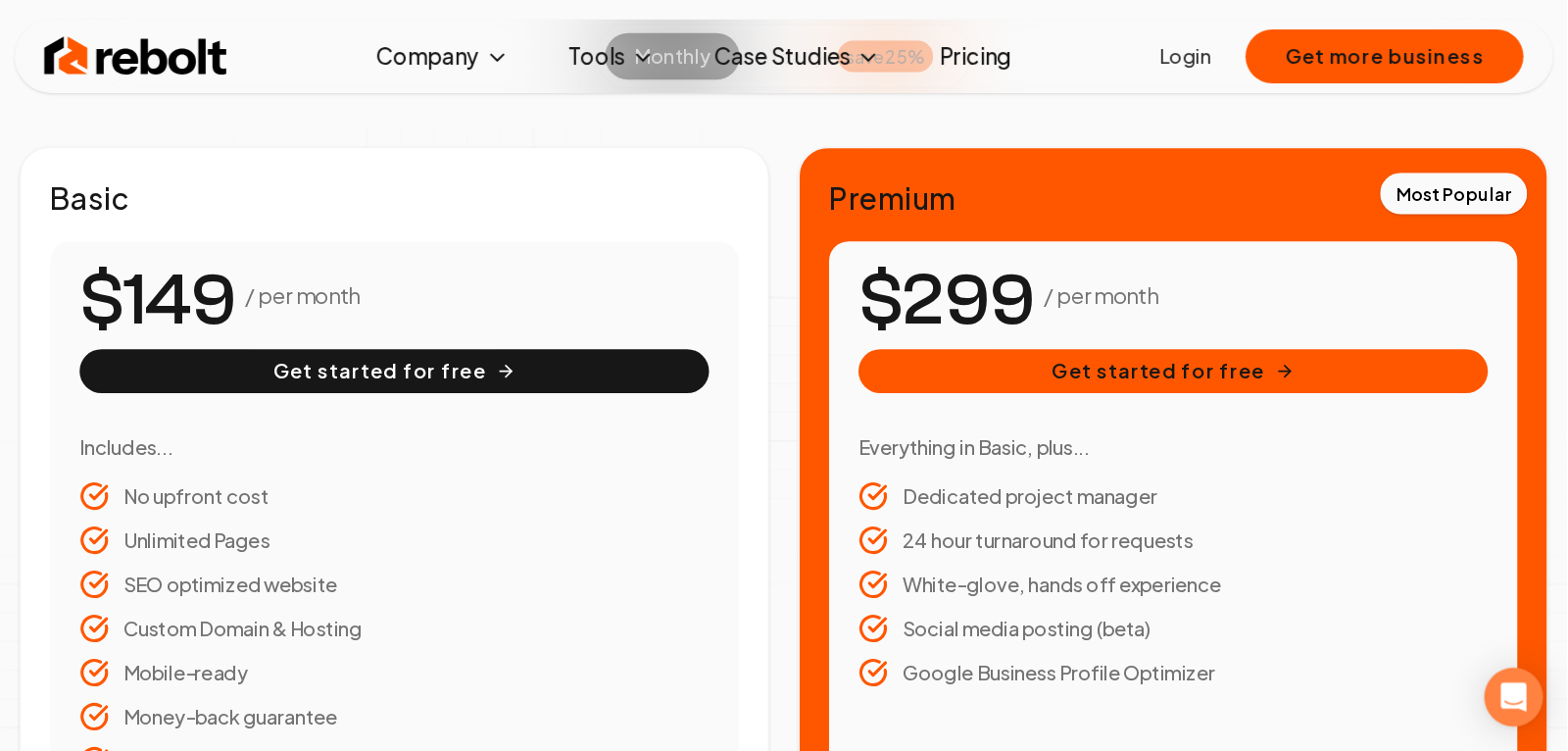 scroll, scrollTop: 0, scrollLeft: 0, axis: both 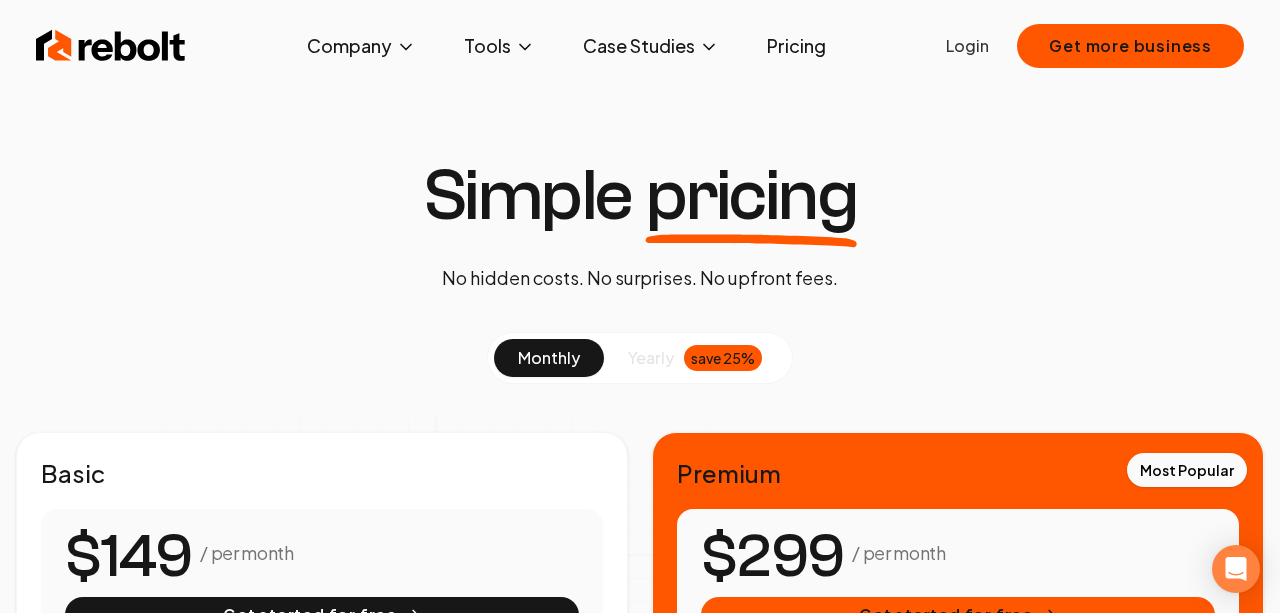 click at bounding box center [111, 46] 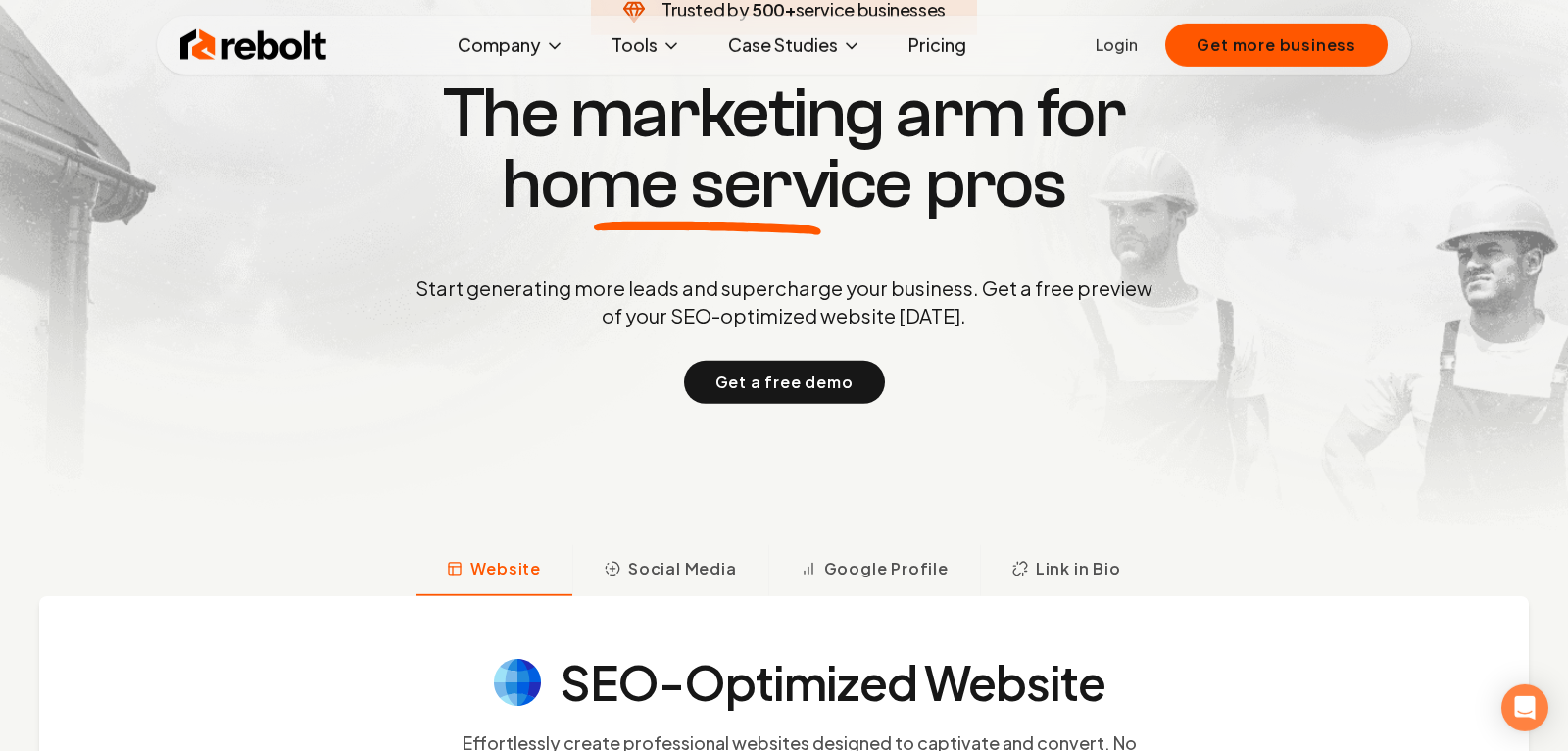 scroll, scrollTop: 309, scrollLeft: 0, axis: vertical 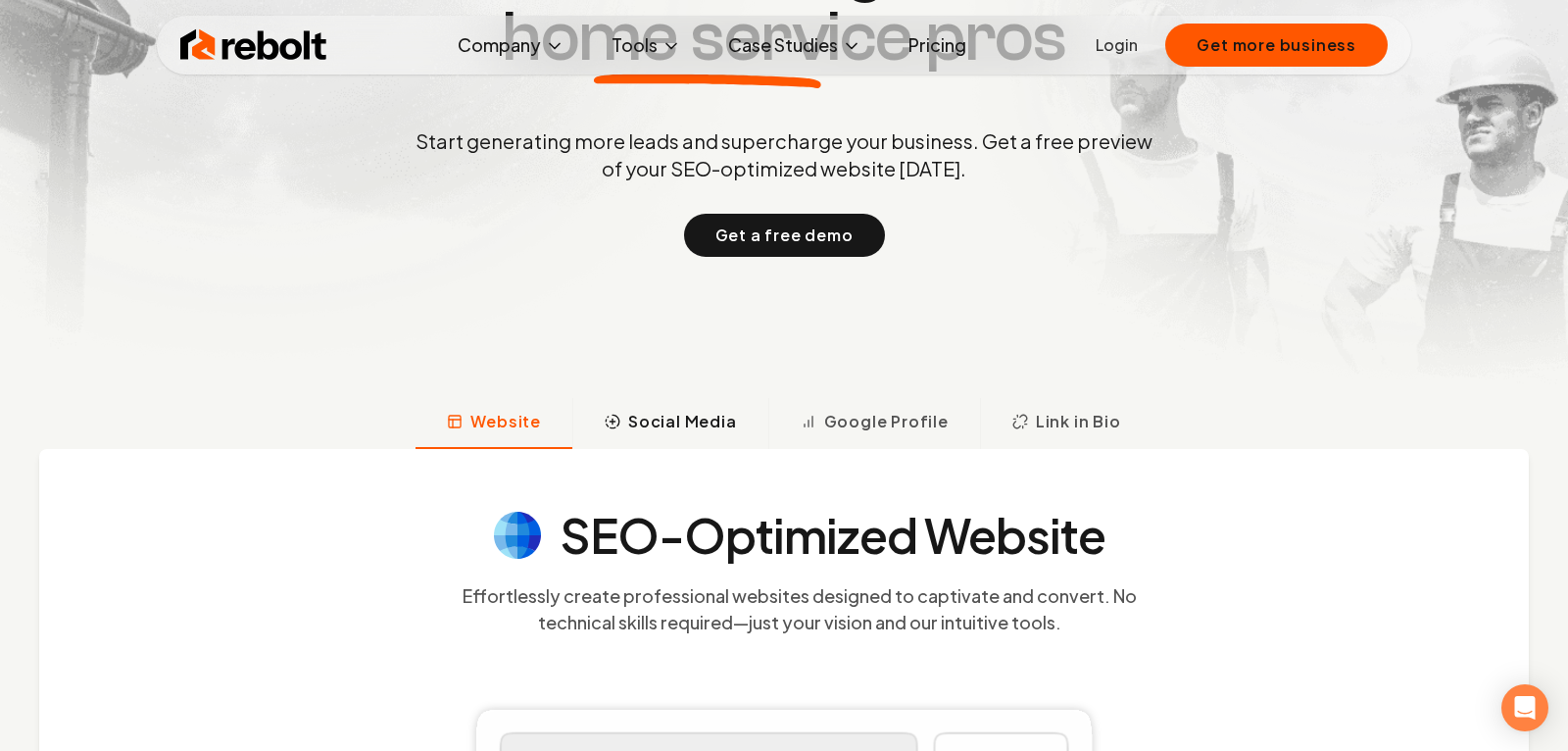 click on "Social Media" at bounding box center (682, 422) 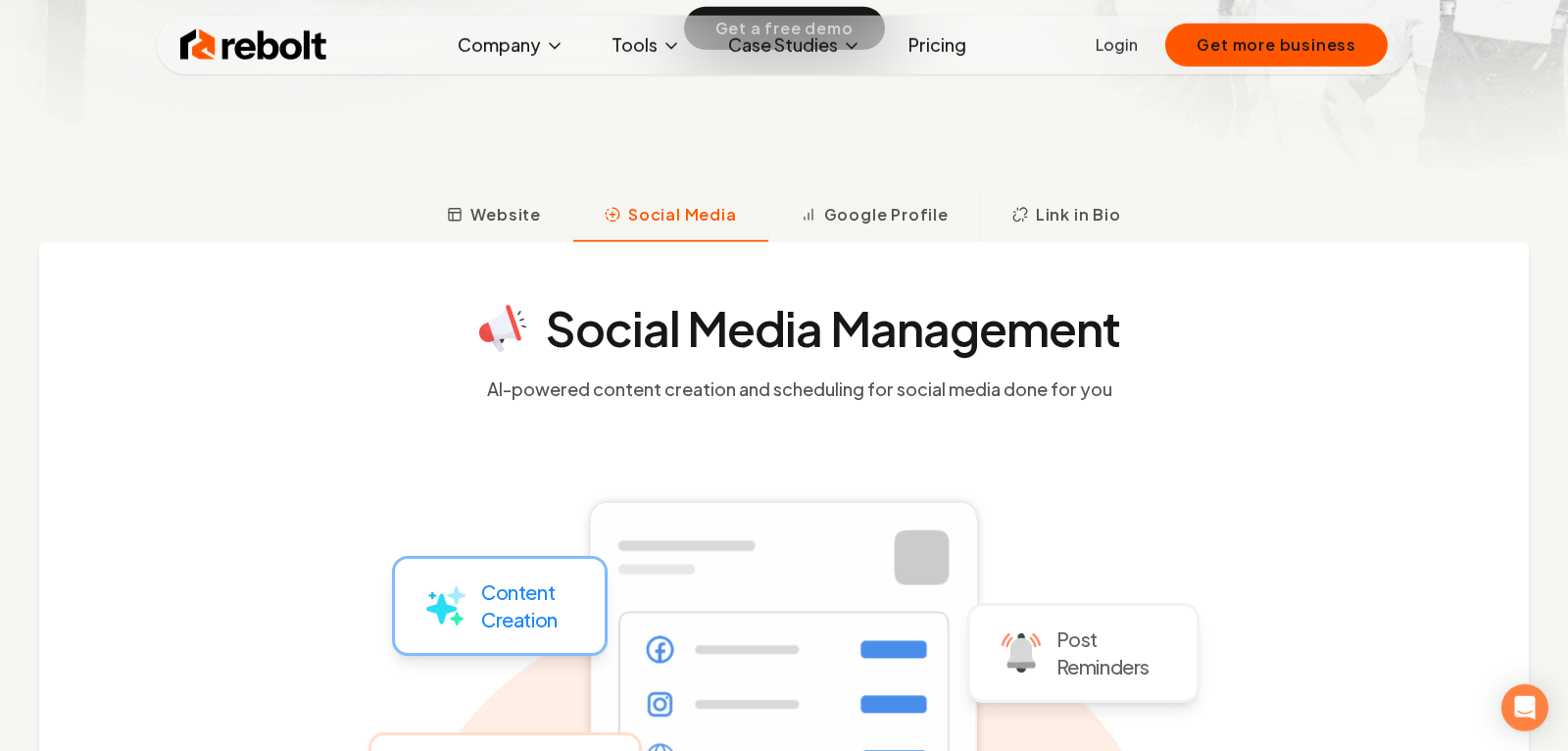 scroll, scrollTop: 508, scrollLeft: 0, axis: vertical 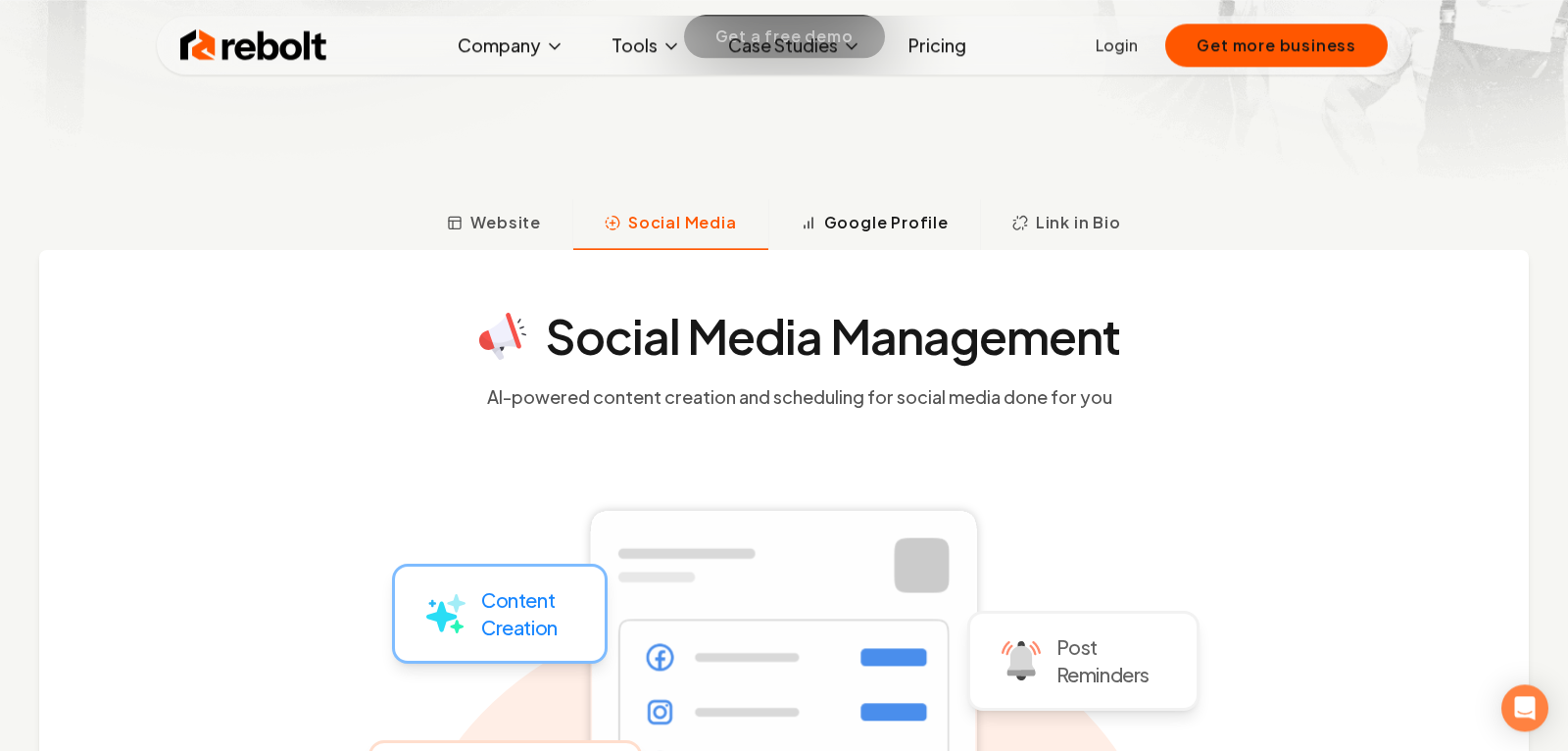 click on "Google Profile" at bounding box center [886, 223] 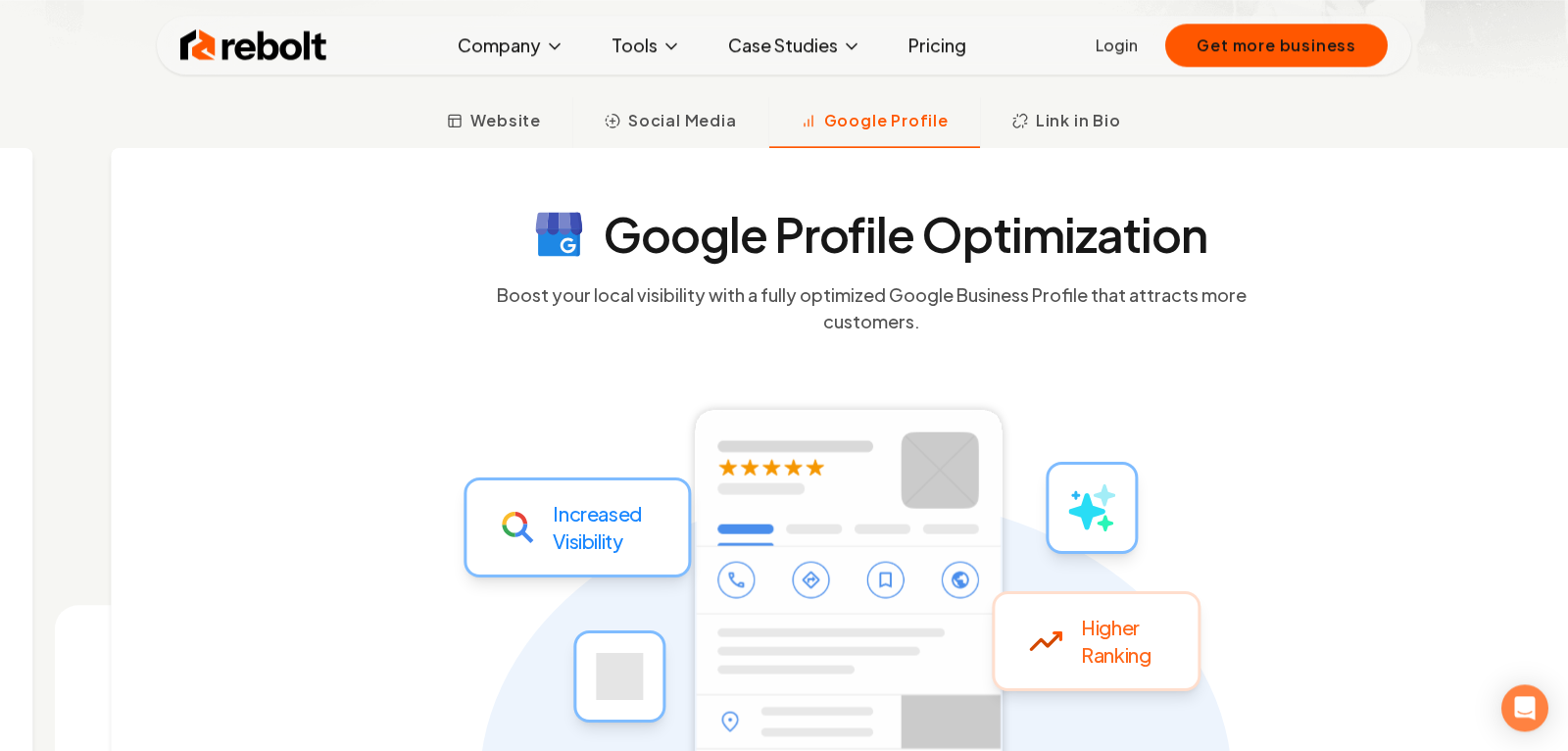scroll, scrollTop: 611, scrollLeft: 0, axis: vertical 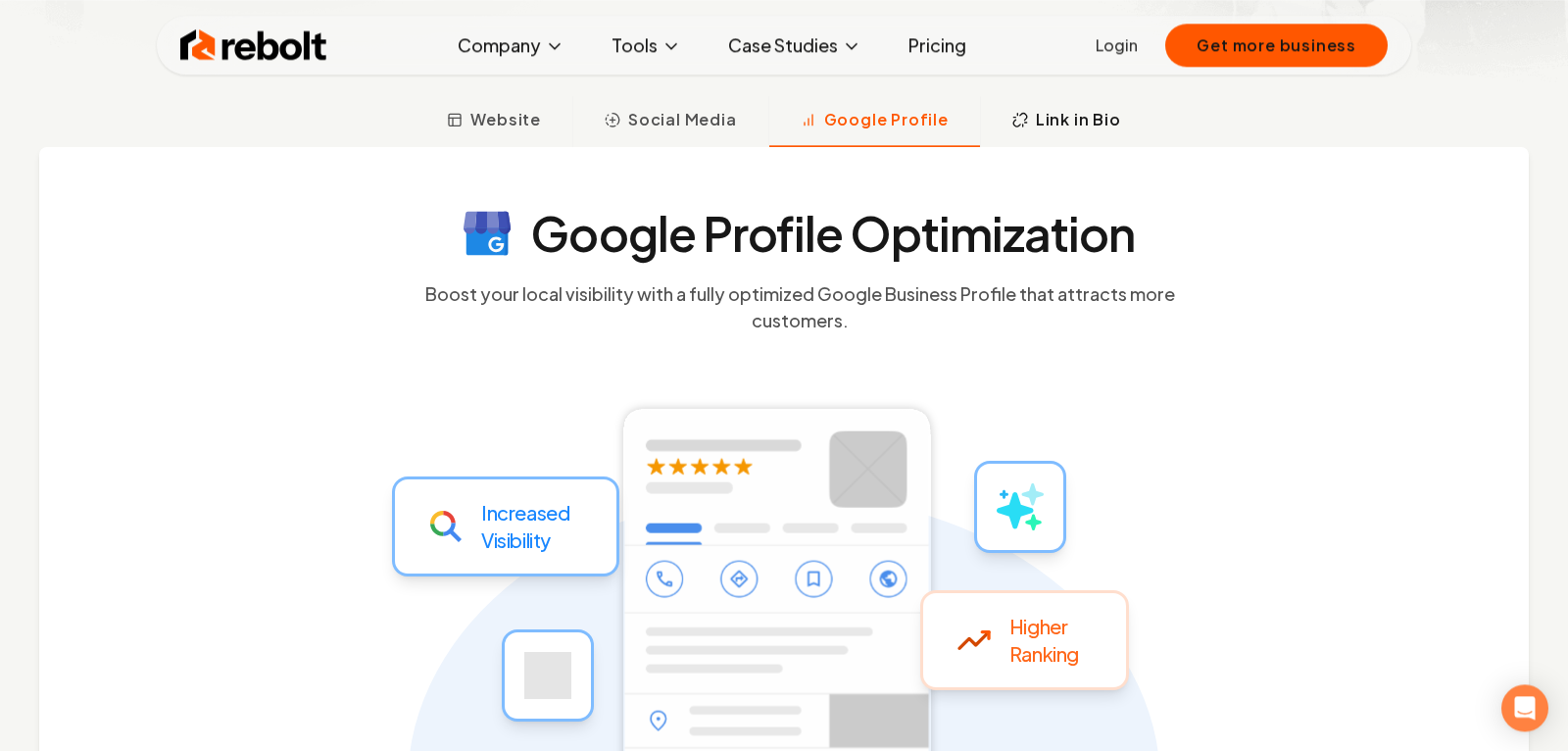 click on "Link in Bio" at bounding box center [1078, 120] 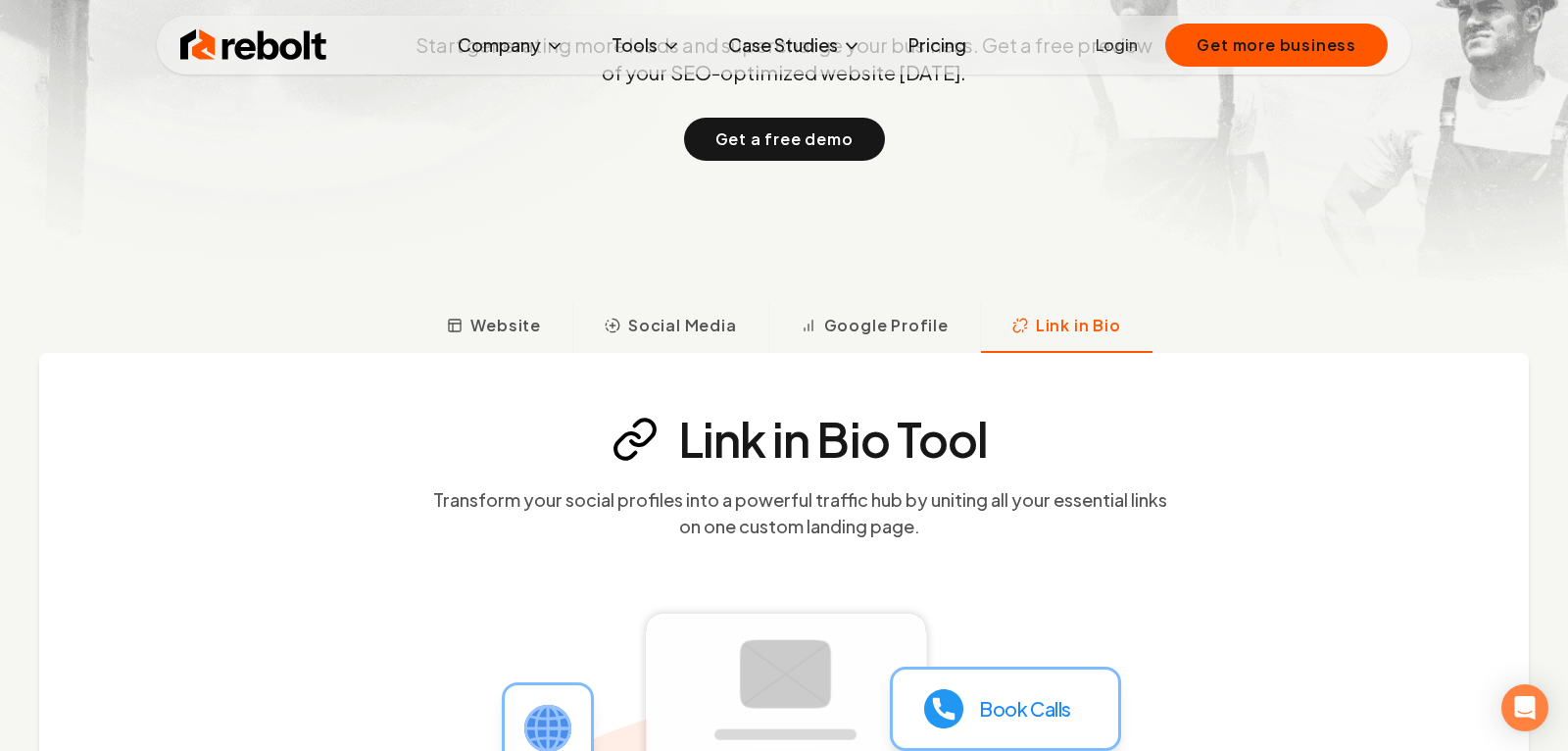 scroll, scrollTop: 0, scrollLeft: 0, axis: both 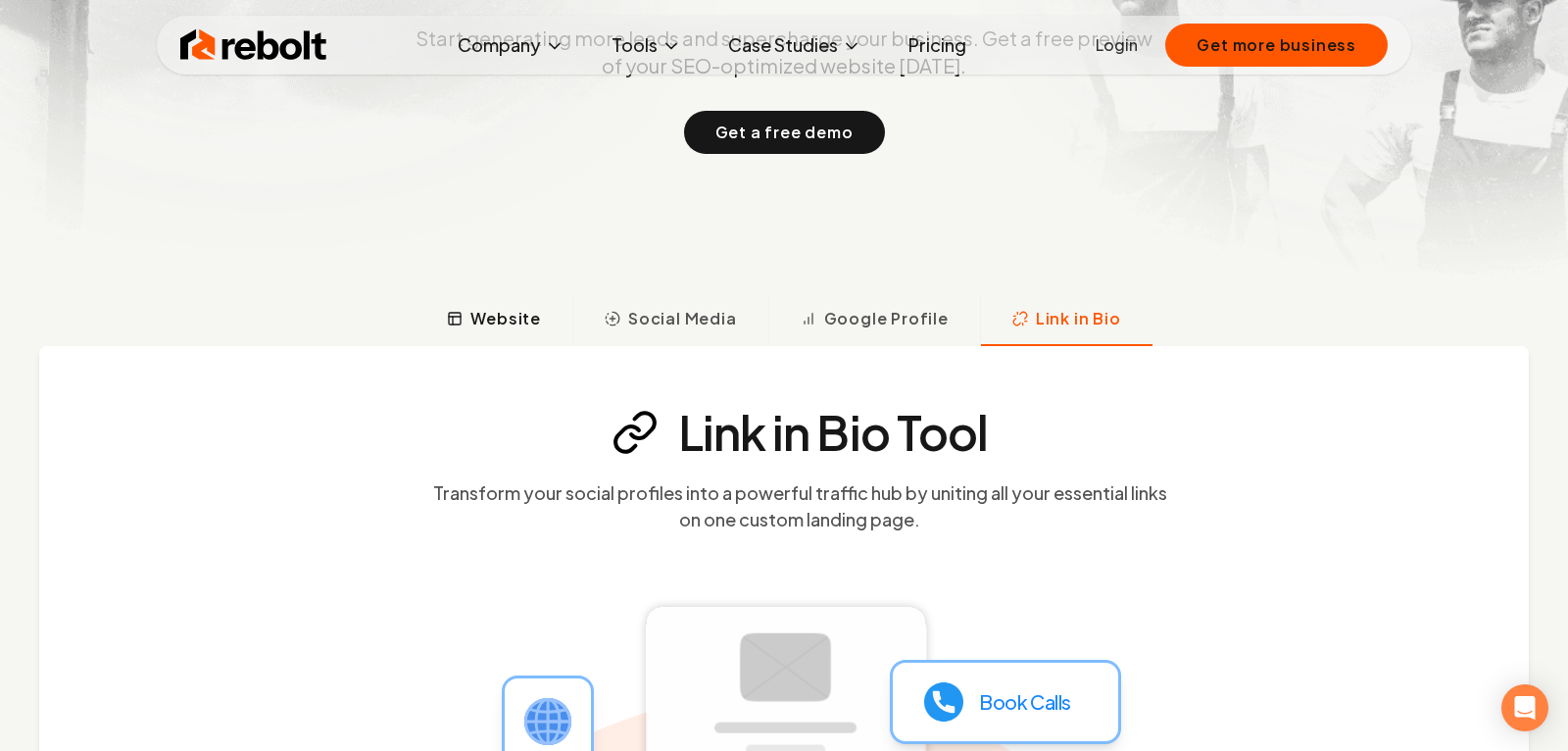 click on "Website" at bounding box center [506, 319] 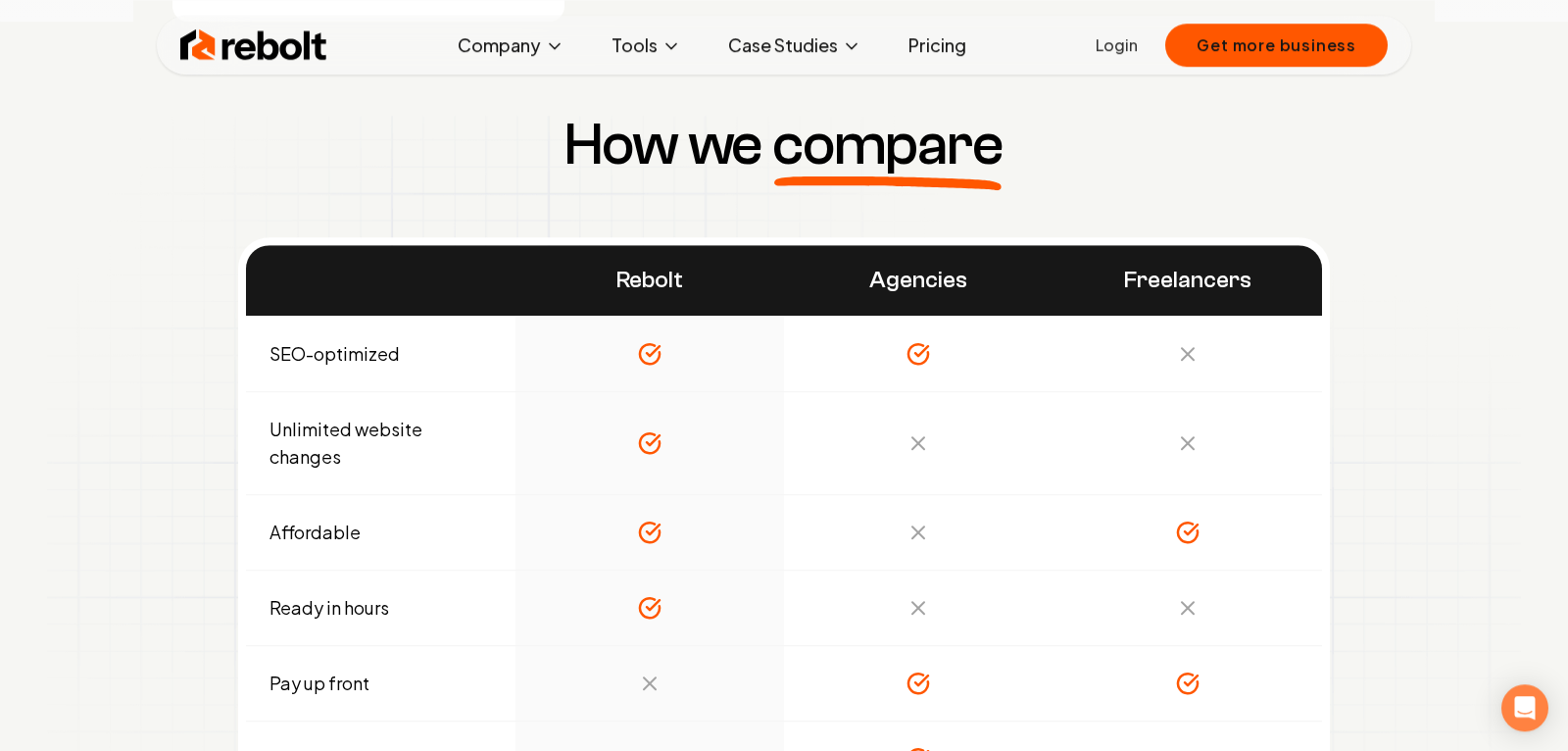 scroll, scrollTop: 6787, scrollLeft: 0, axis: vertical 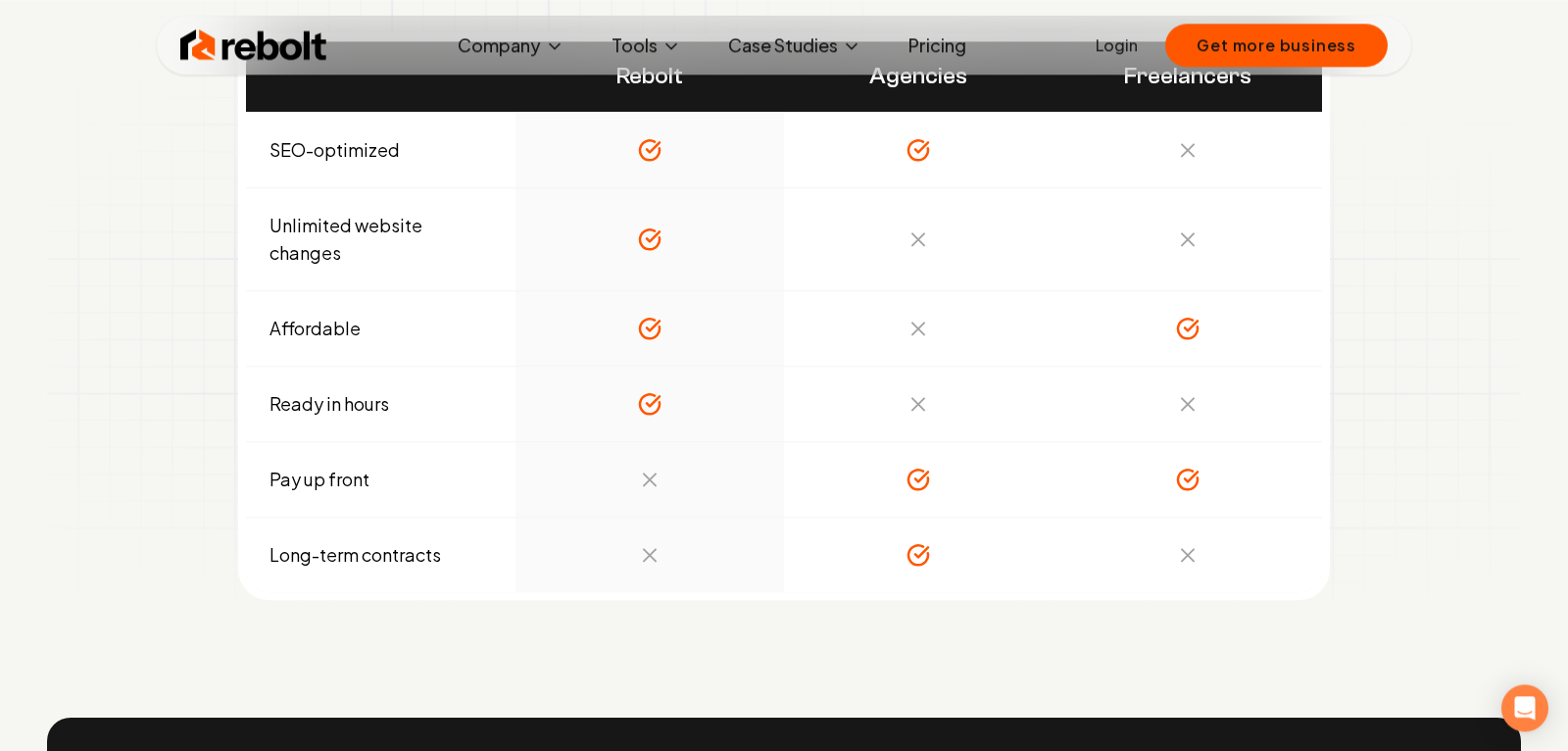 type 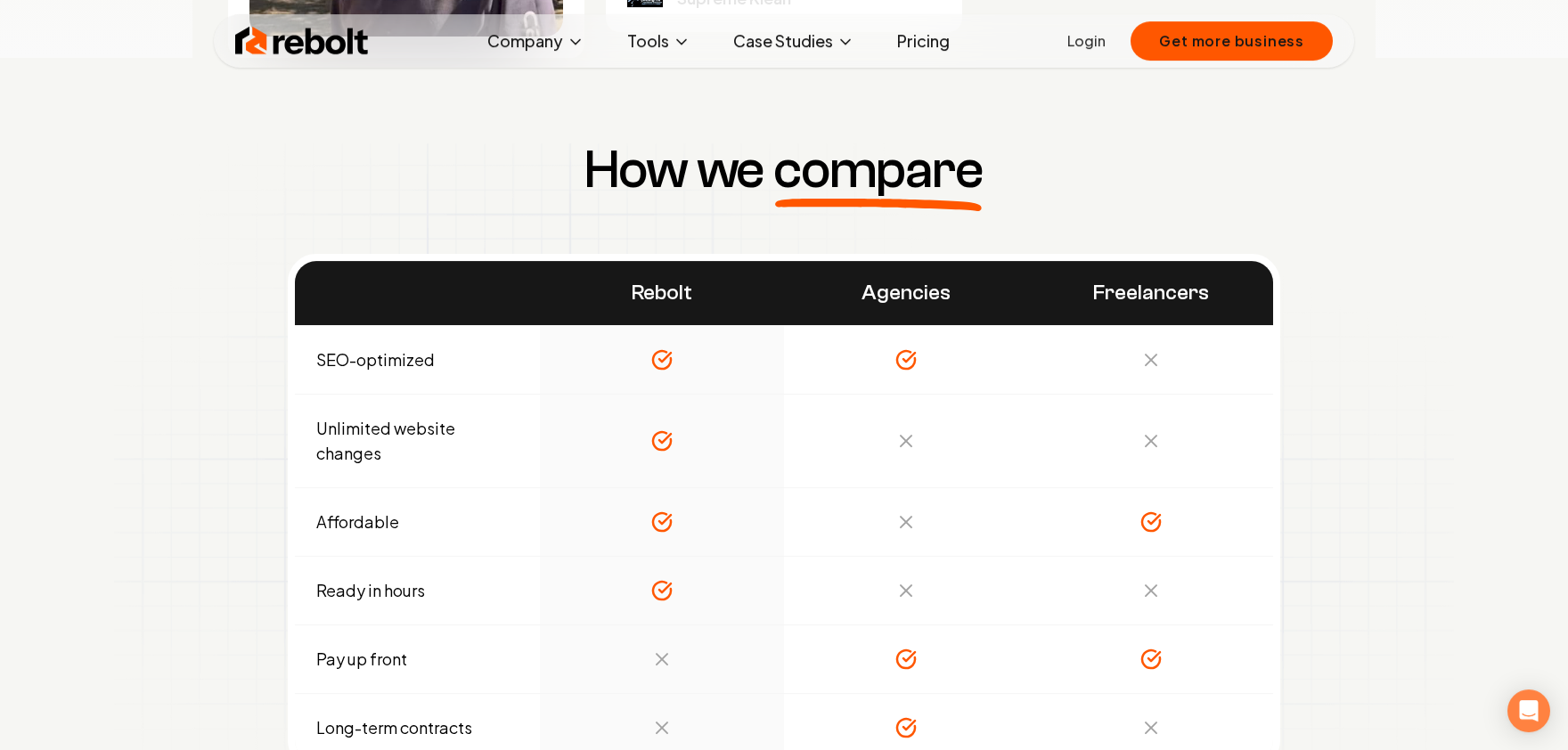 scroll, scrollTop: 5934, scrollLeft: 0, axis: vertical 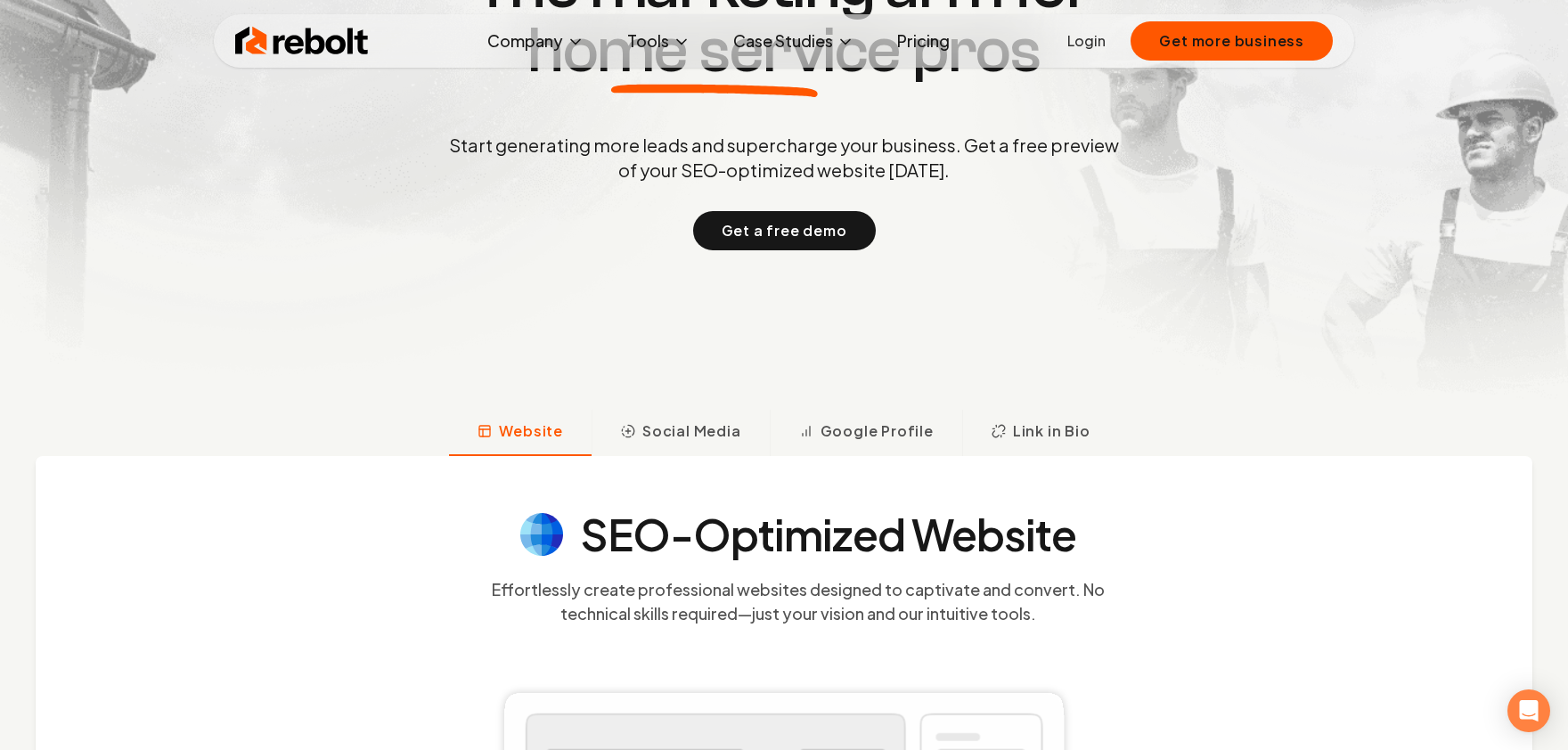 click on "Website" at bounding box center (531, 431) 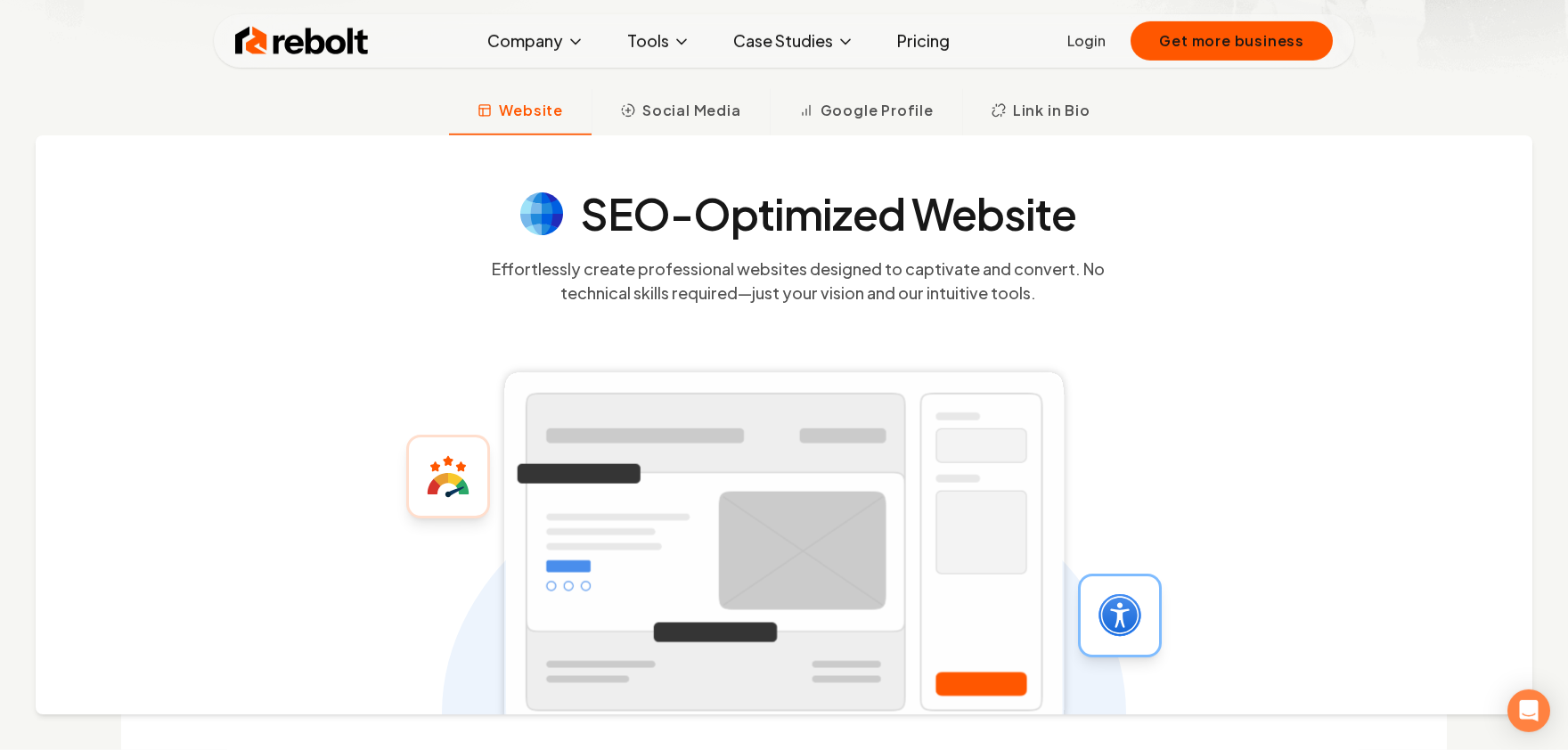 scroll, scrollTop: 616, scrollLeft: 0, axis: vertical 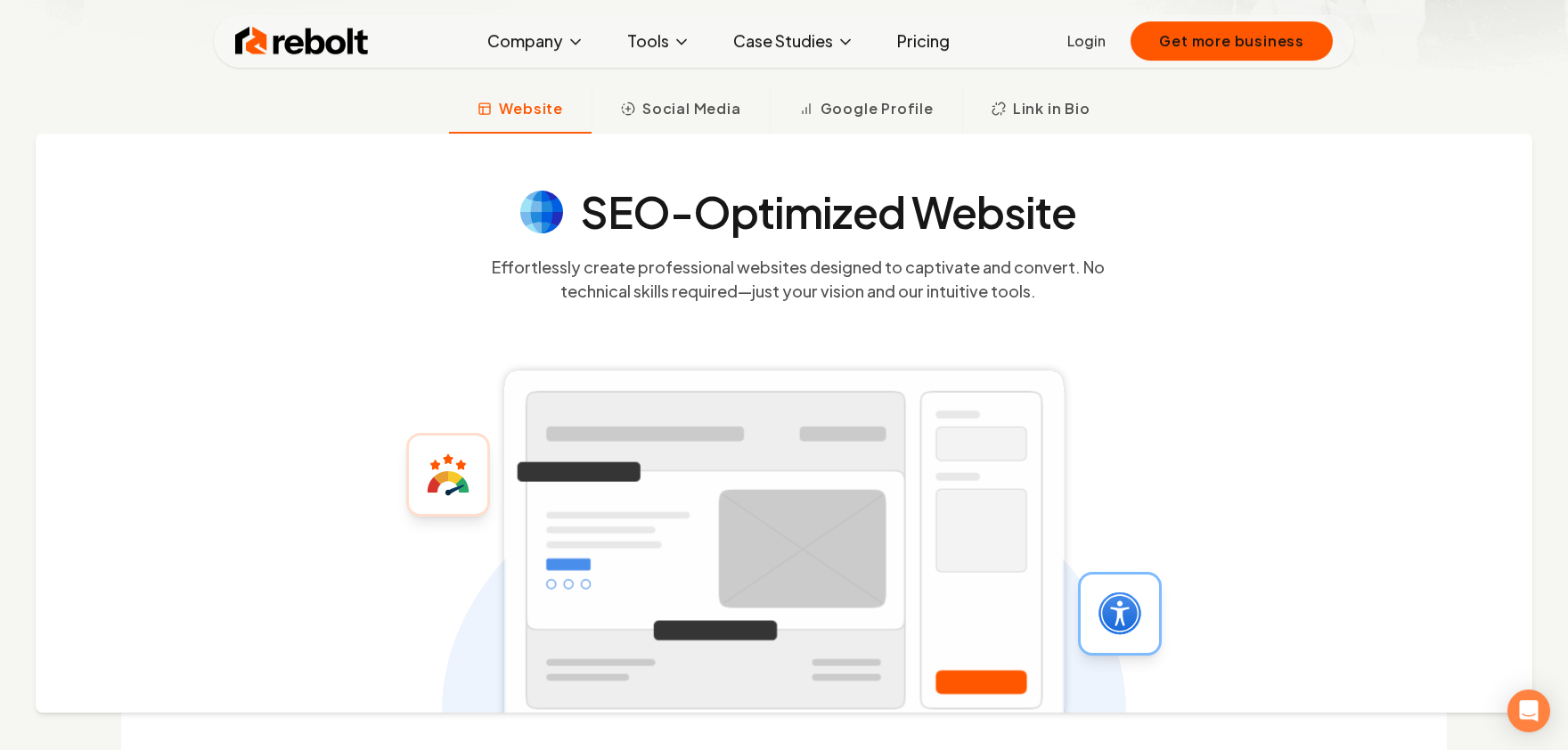click 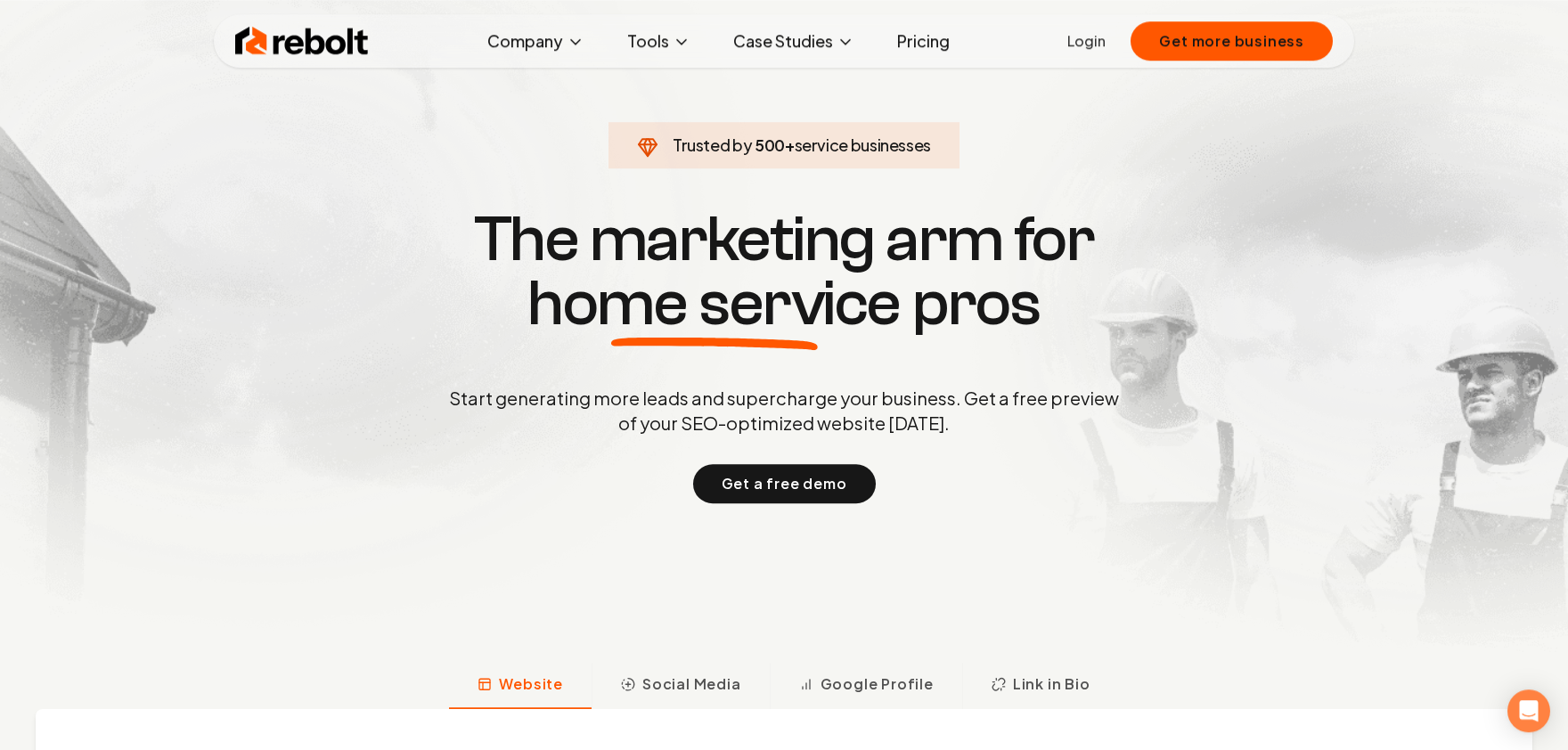 scroll, scrollTop: 0, scrollLeft: 0, axis: both 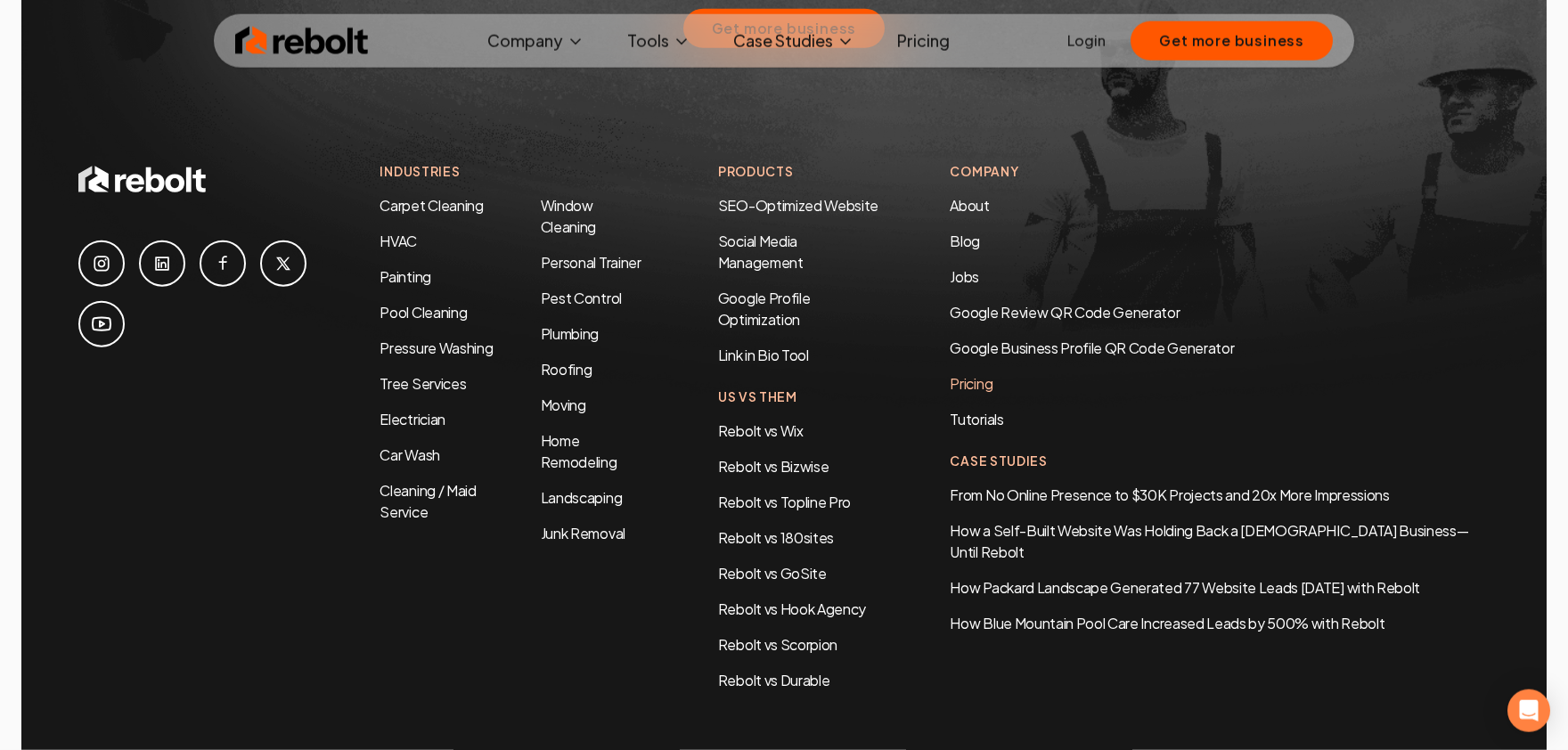 click on "Pricing" at bounding box center (1220, 384) 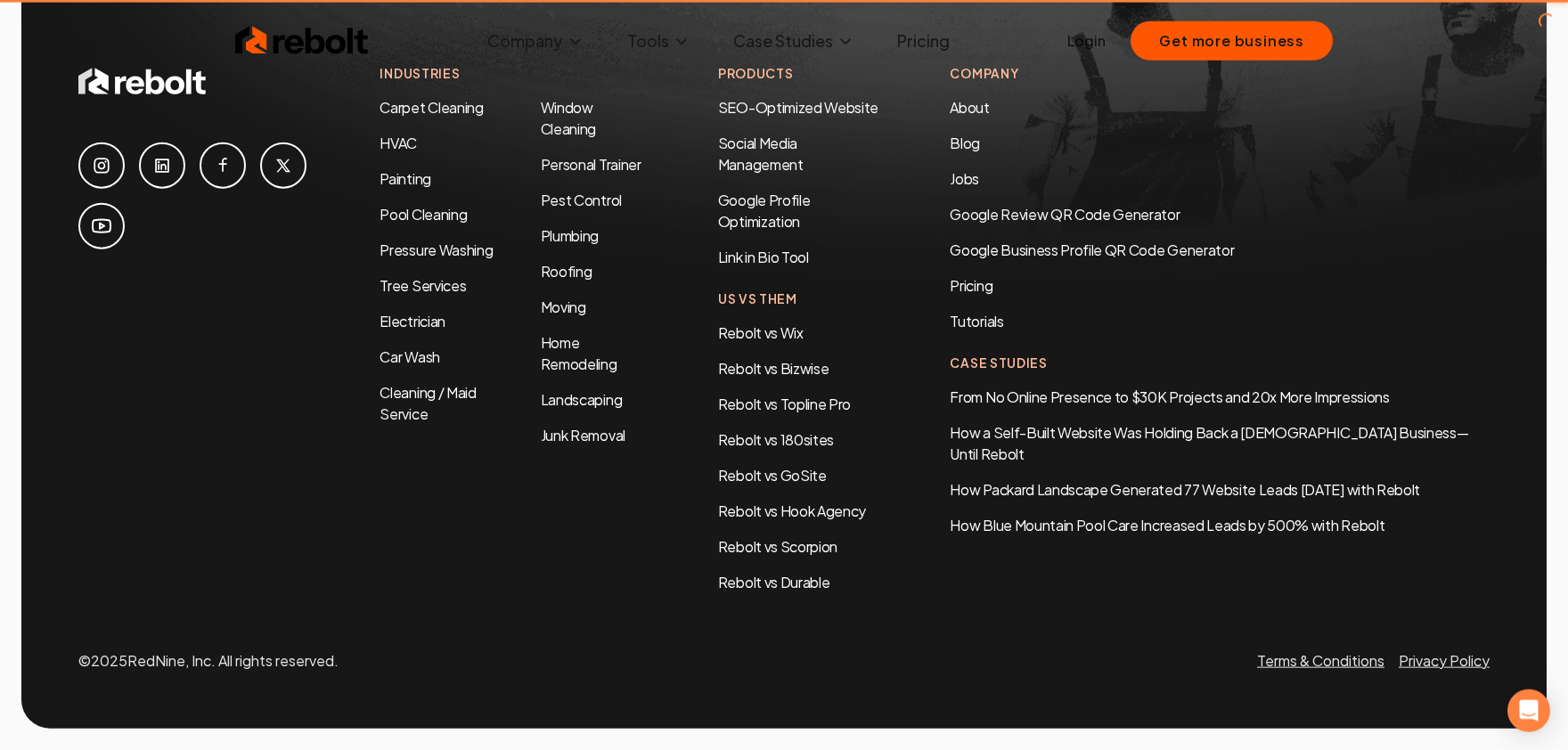 scroll, scrollTop: 0, scrollLeft: 0, axis: both 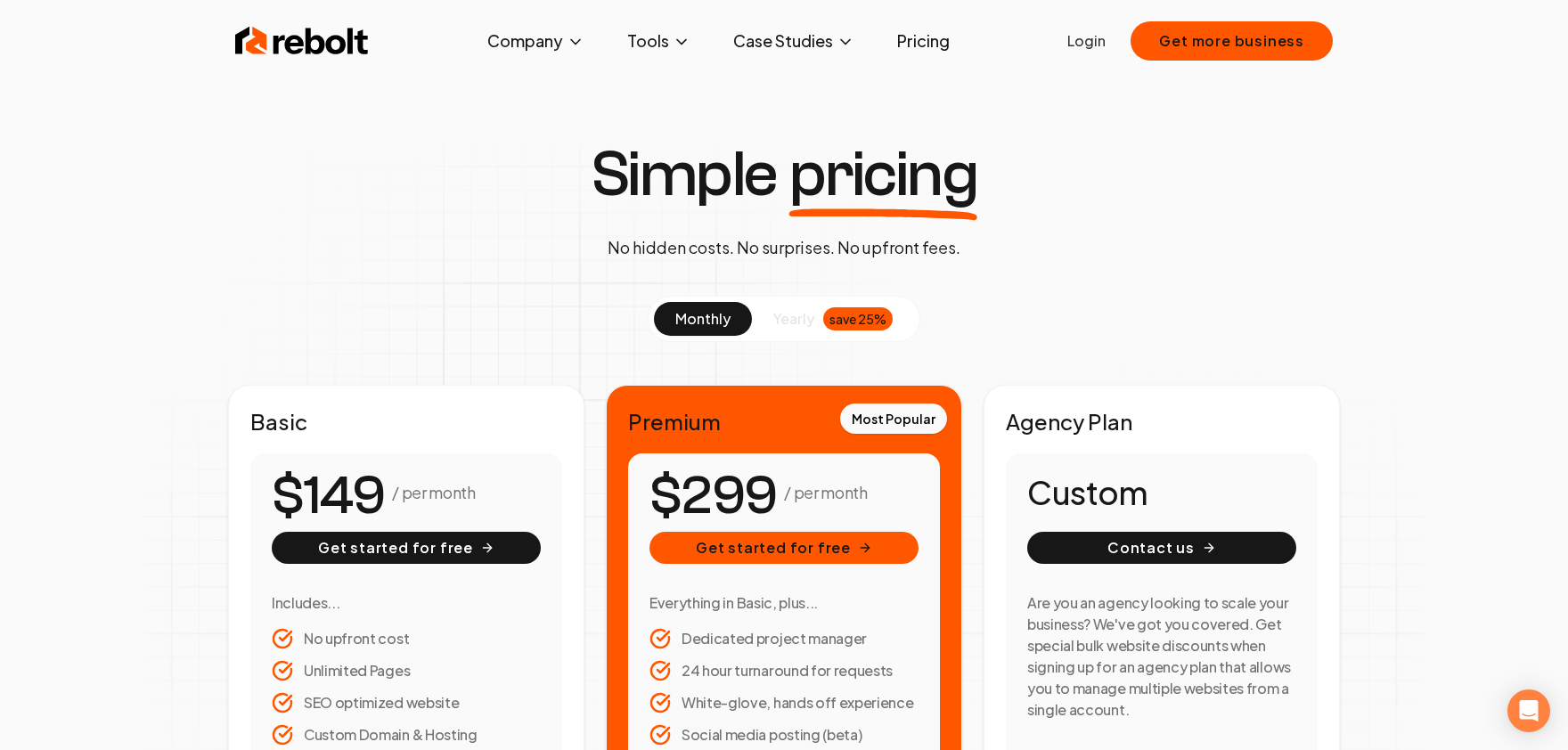 click at bounding box center [302, 41] 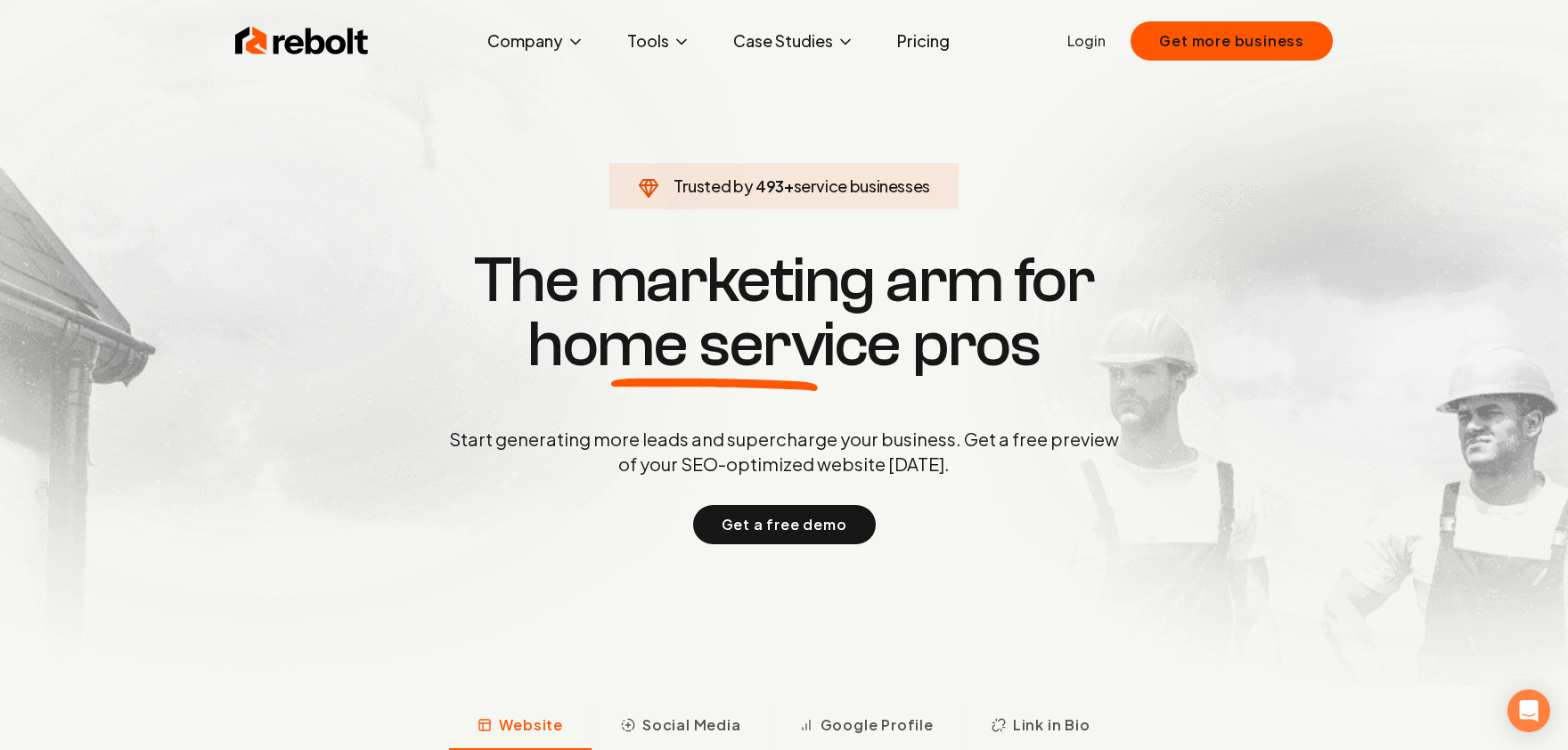 click on "Pricing" at bounding box center [923, 41] 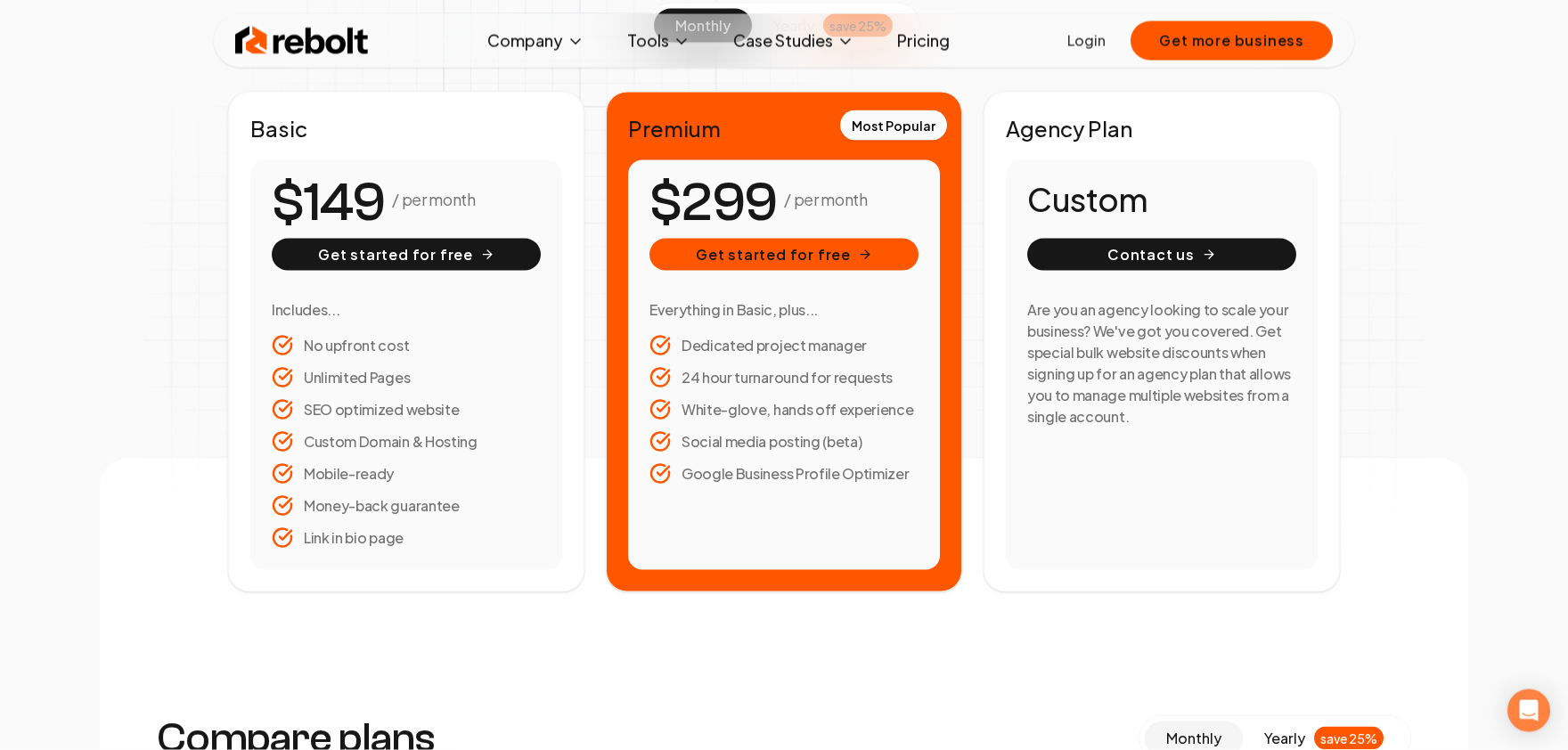 scroll, scrollTop: 294, scrollLeft: 0, axis: vertical 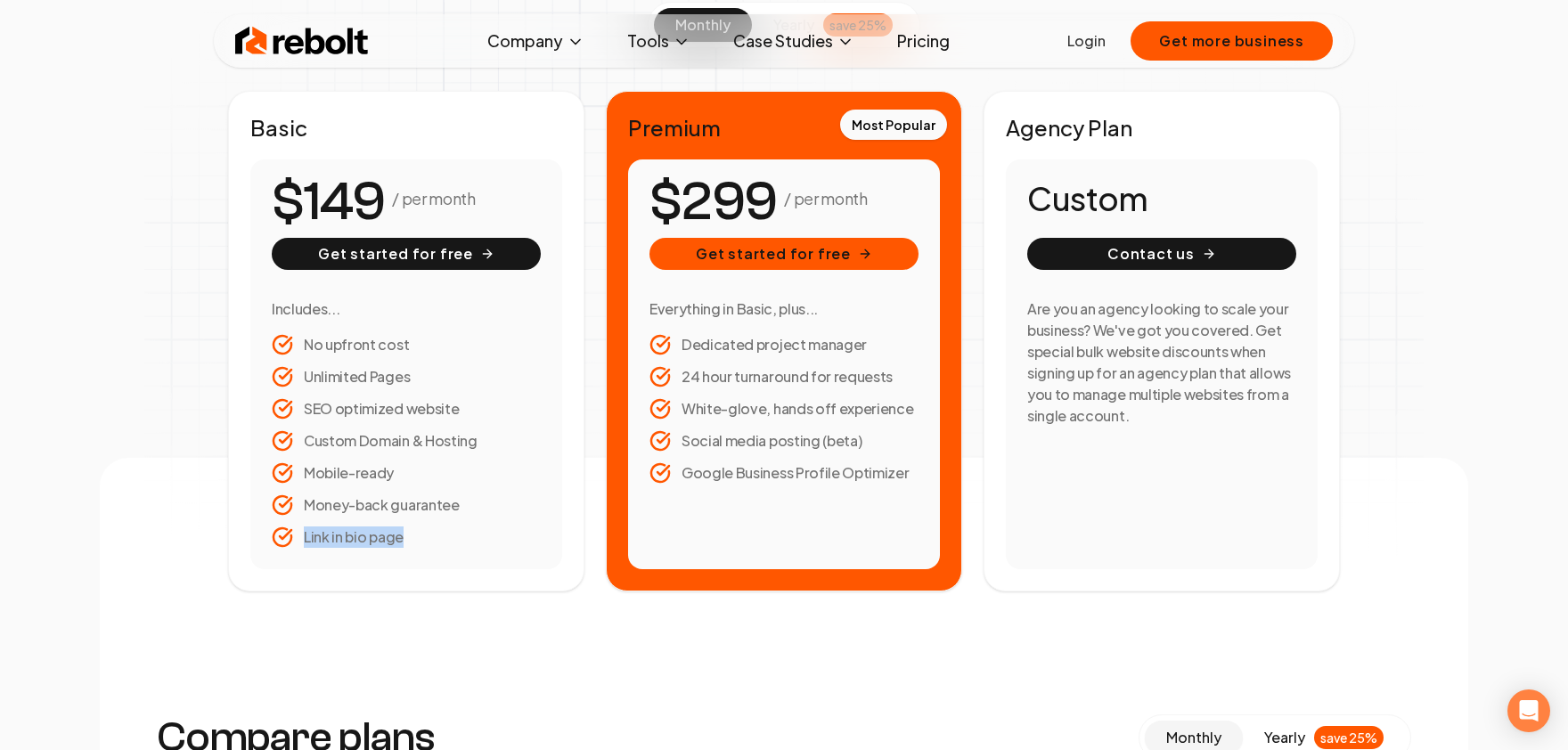 drag, startPoint x: 405, startPoint y: 534, endPoint x: 250, endPoint y: 540, distance: 155.11609 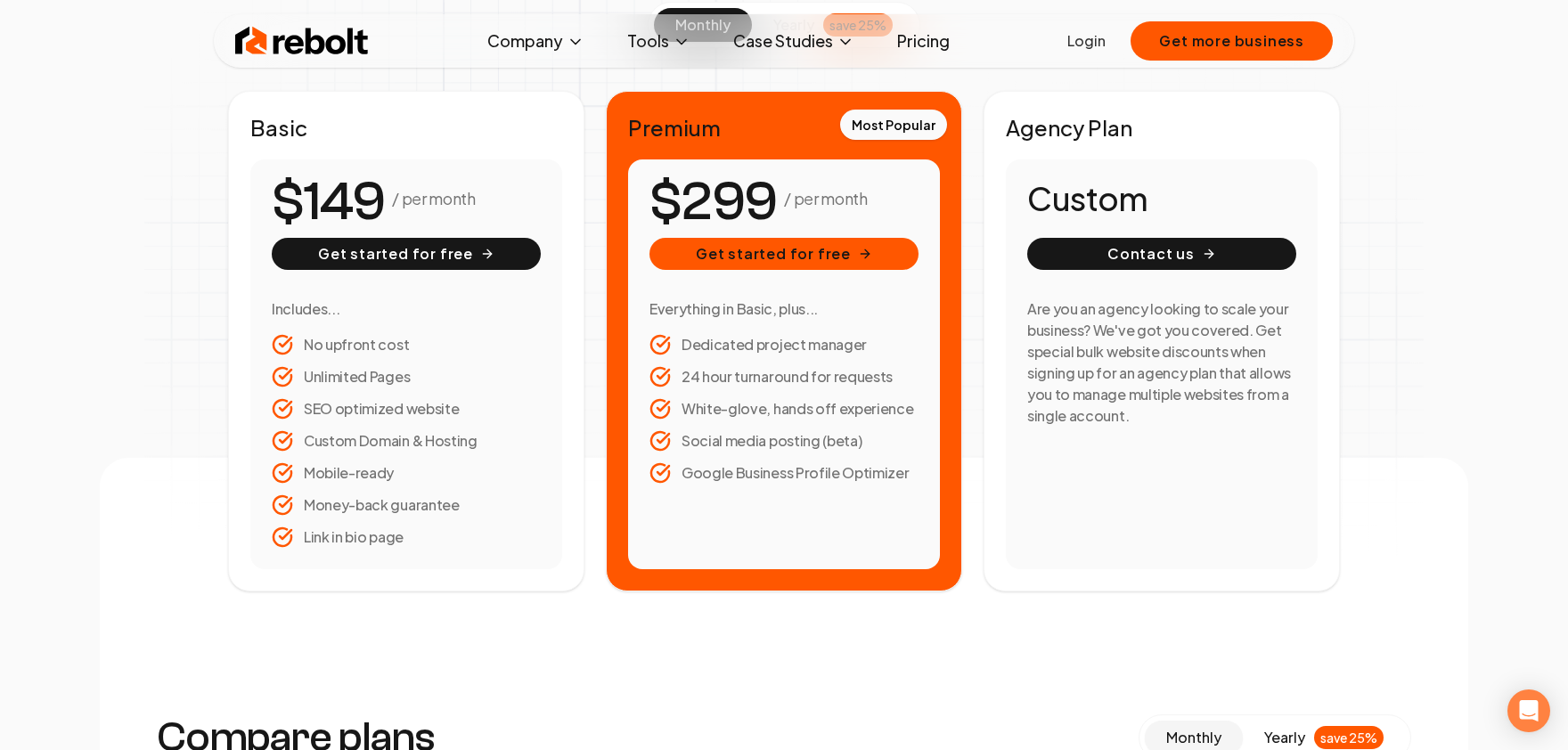 click 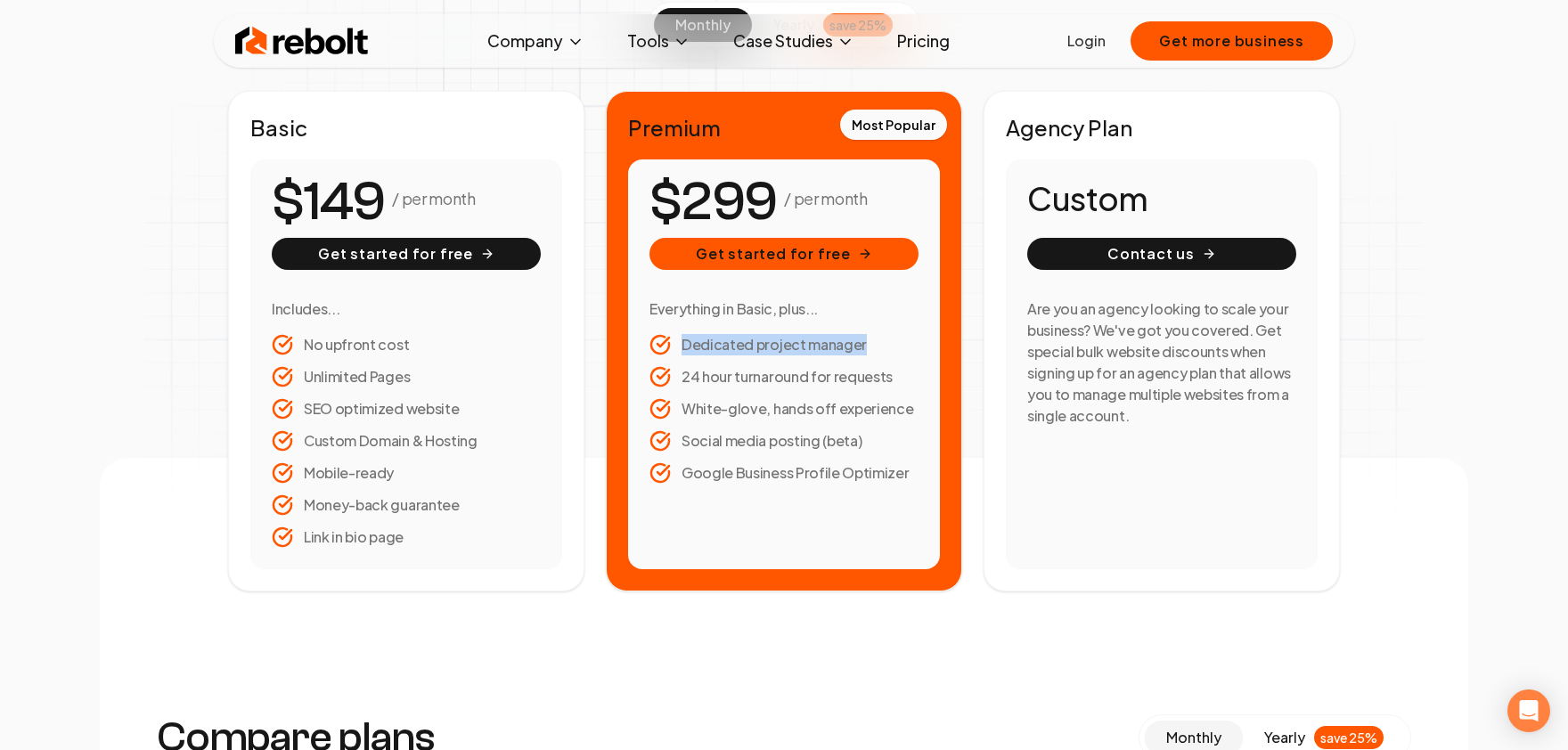 drag, startPoint x: 912, startPoint y: 472, endPoint x: 653, endPoint y: 345, distance: 288.46144 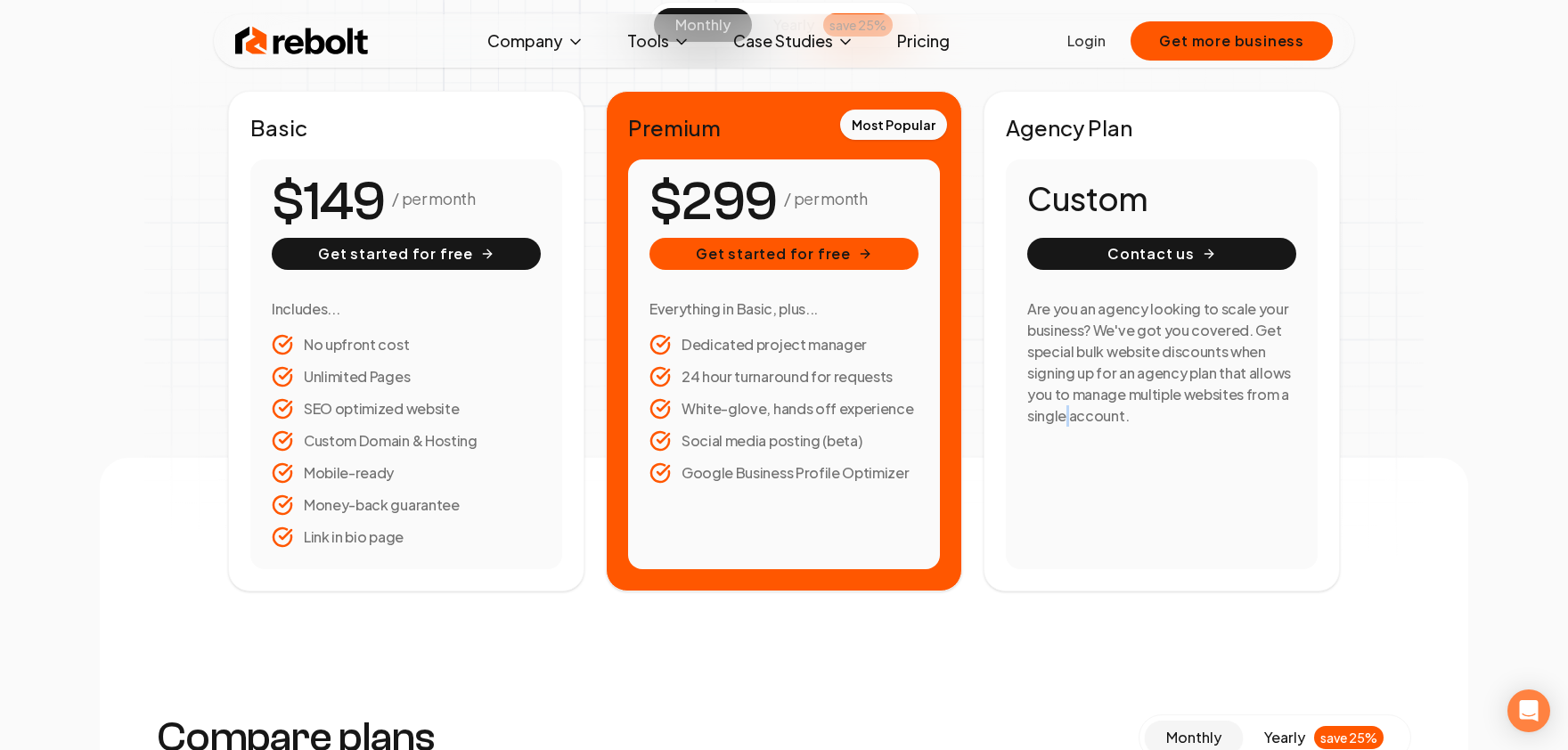 click on "Custom Contact us Are you an agency looking to scale your business? We've got you covered. Get special bulk website discounts when signing up for an agency plan that allows you to manage multiple websites from a single account." at bounding box center [1162, 364] 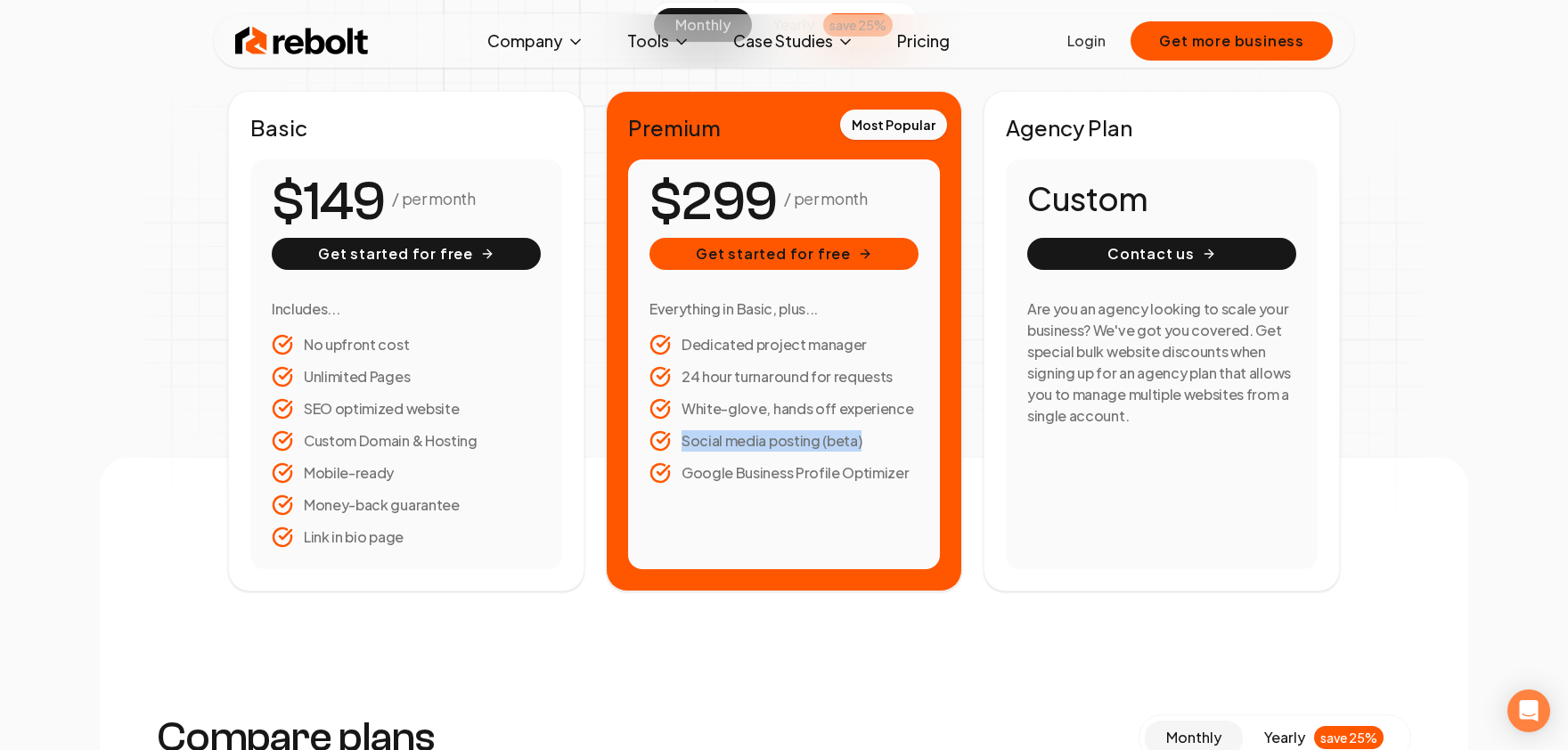 drag, startPoint x: 913, startPoint y: 475, endPoint x: 666, endPoint y: 444, distance: 248.93774 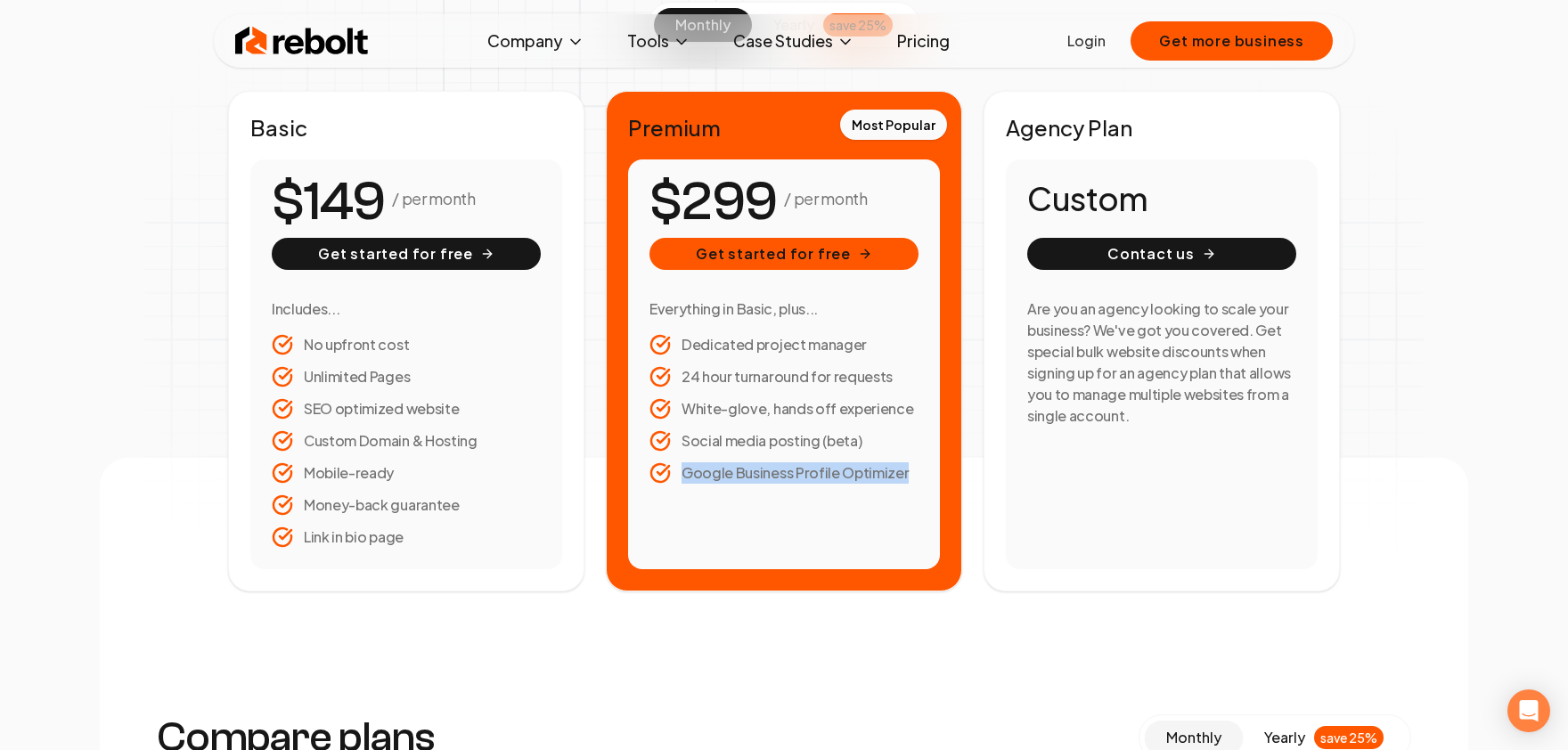 drag, startPoint x: 910, startPoint y: 476, endPoint x: 623, endPoint y: 464, distance: 287.25076 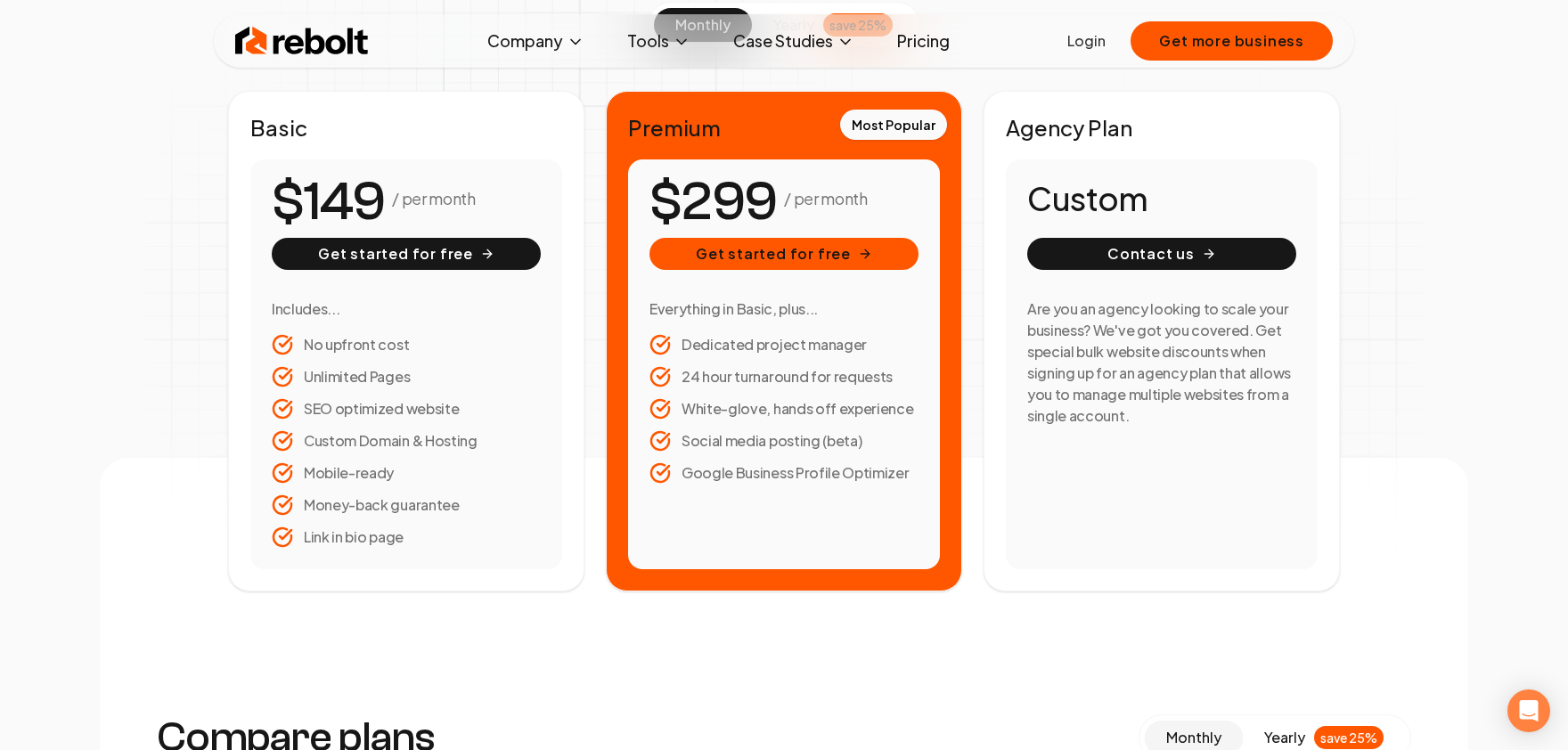 click on "Dedicated project manager 24 hour turnaround for requests White-glove, hands off experience Social media posting (beta) Google Business Profile Optimizer" at bounding box center [784, 409] 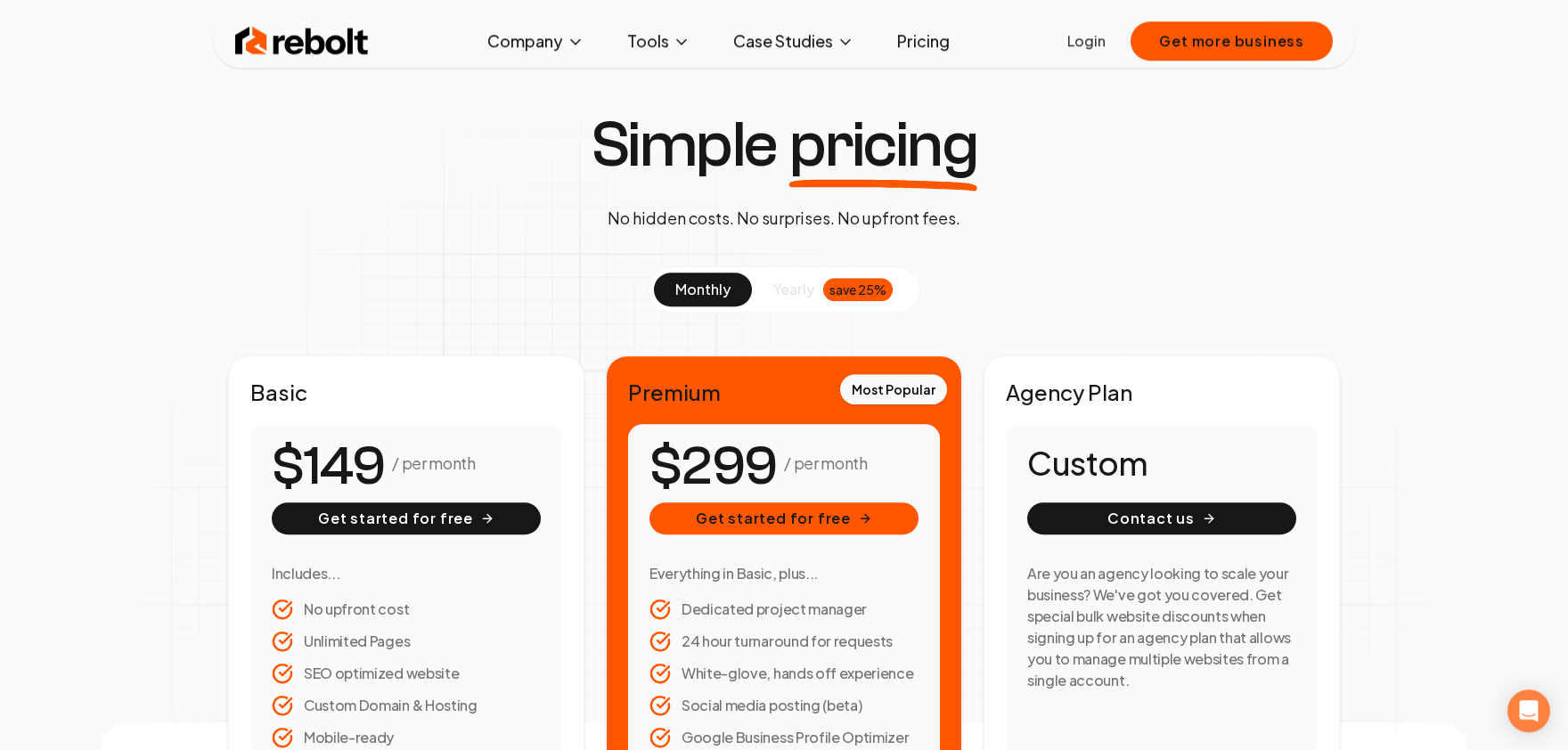 scroll, scrollTop: 0, scrollLeft: 0, axis: both 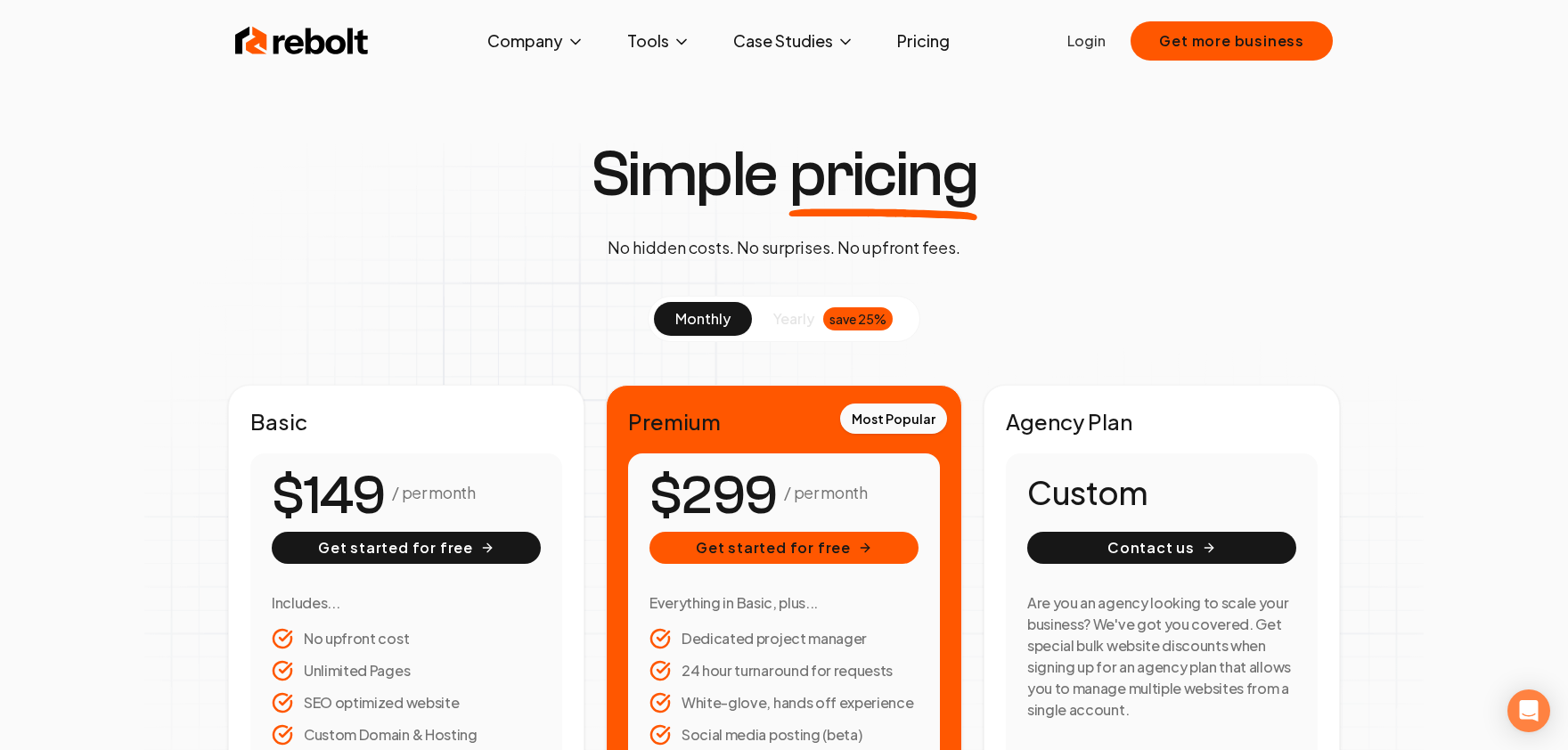 click on "save 25%" at bounding box center (858, 319) 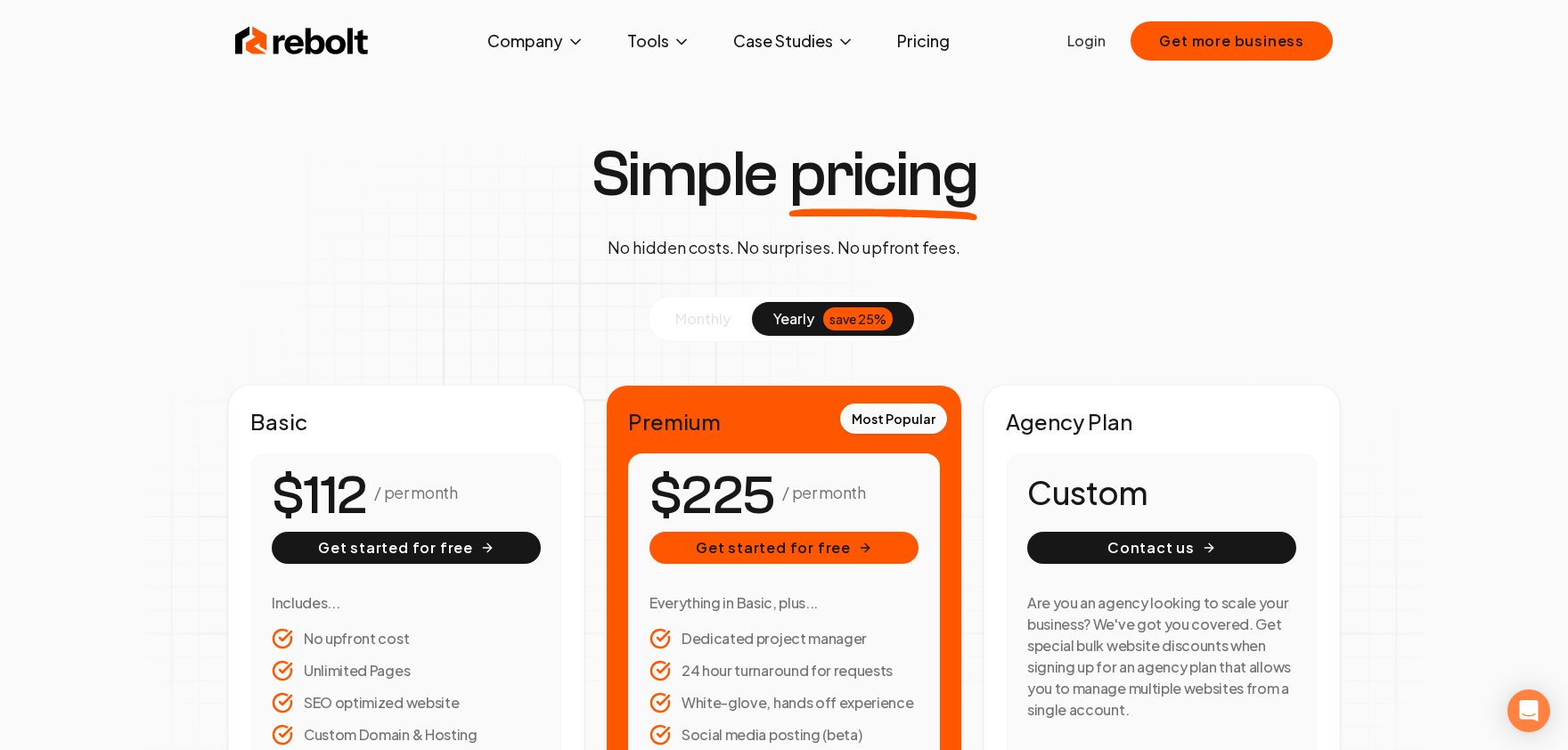 click on "monthly yearly save 25%" at bounding box center [784, 319] 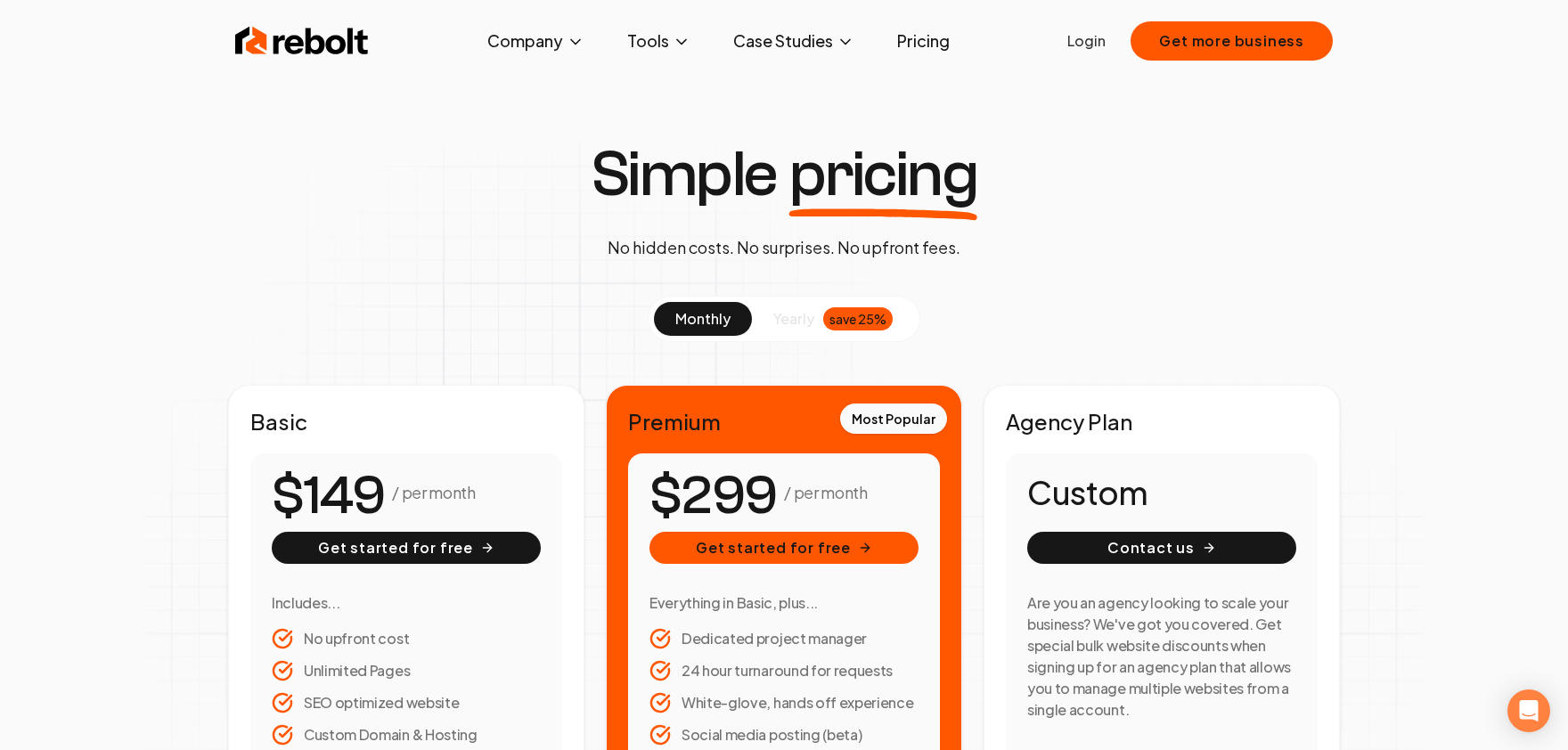 click on "save 25%" at bounding box center (858, 319) 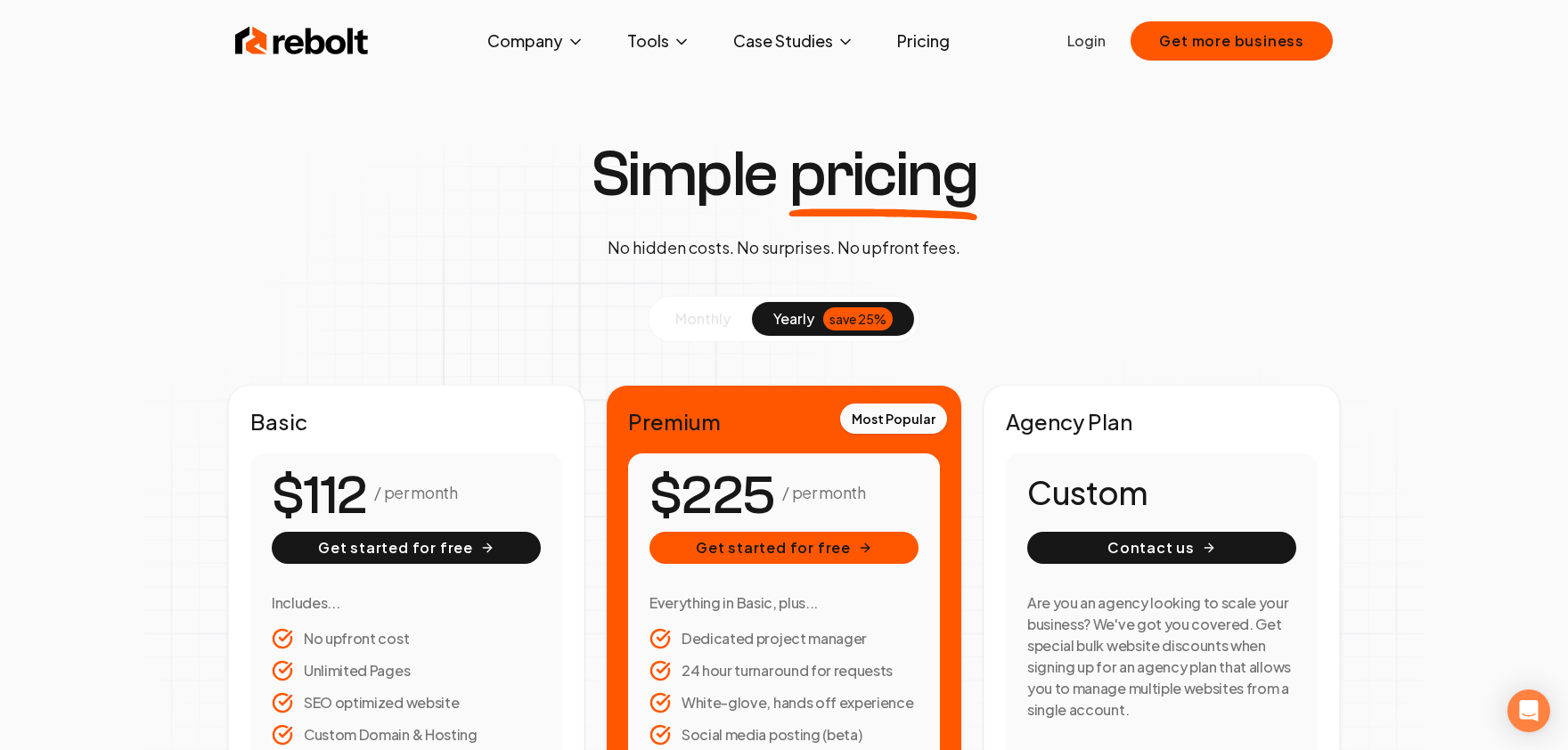 click on "monthly" at bounding box center (703, 318) 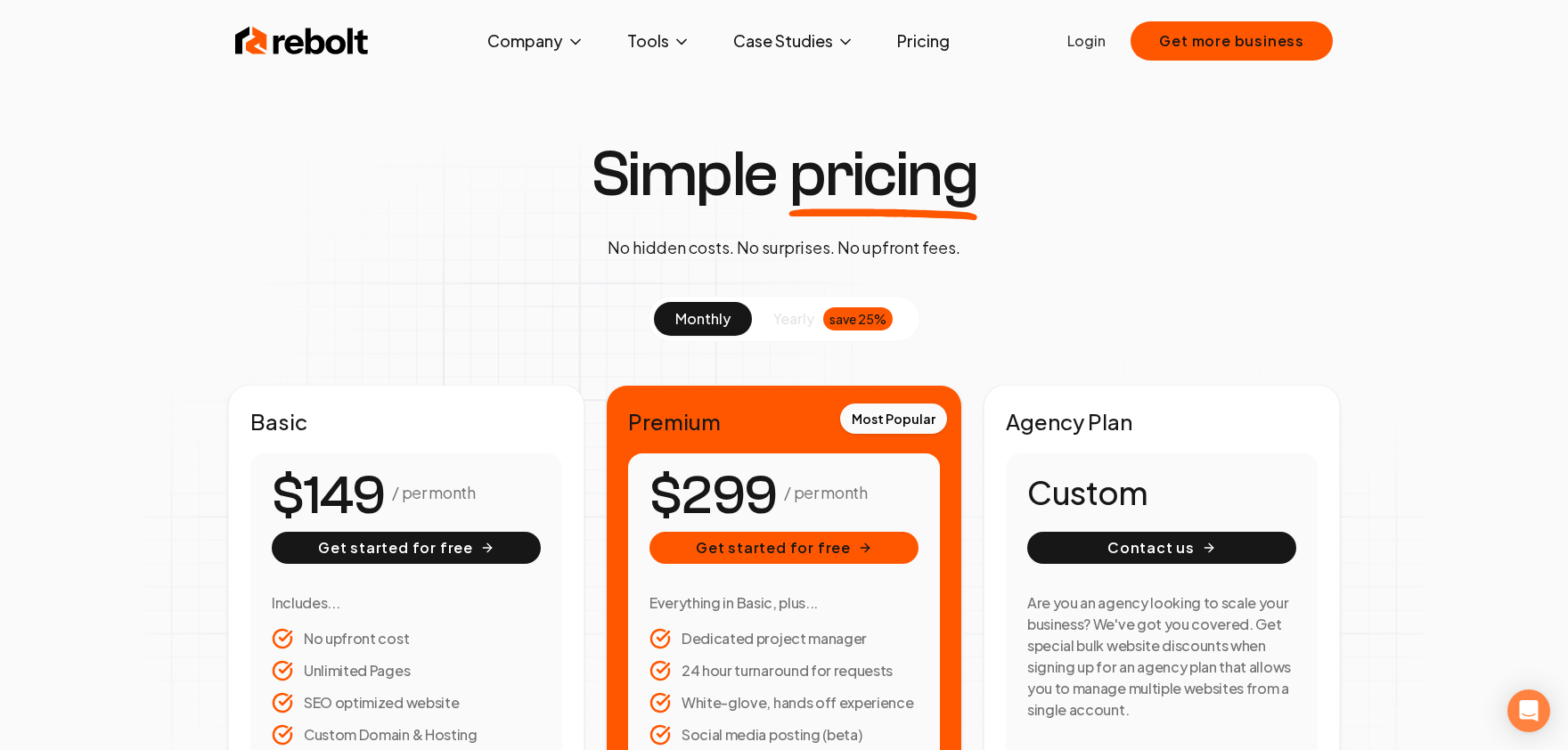 click on "save 25%" at bounding box center (858, 319) 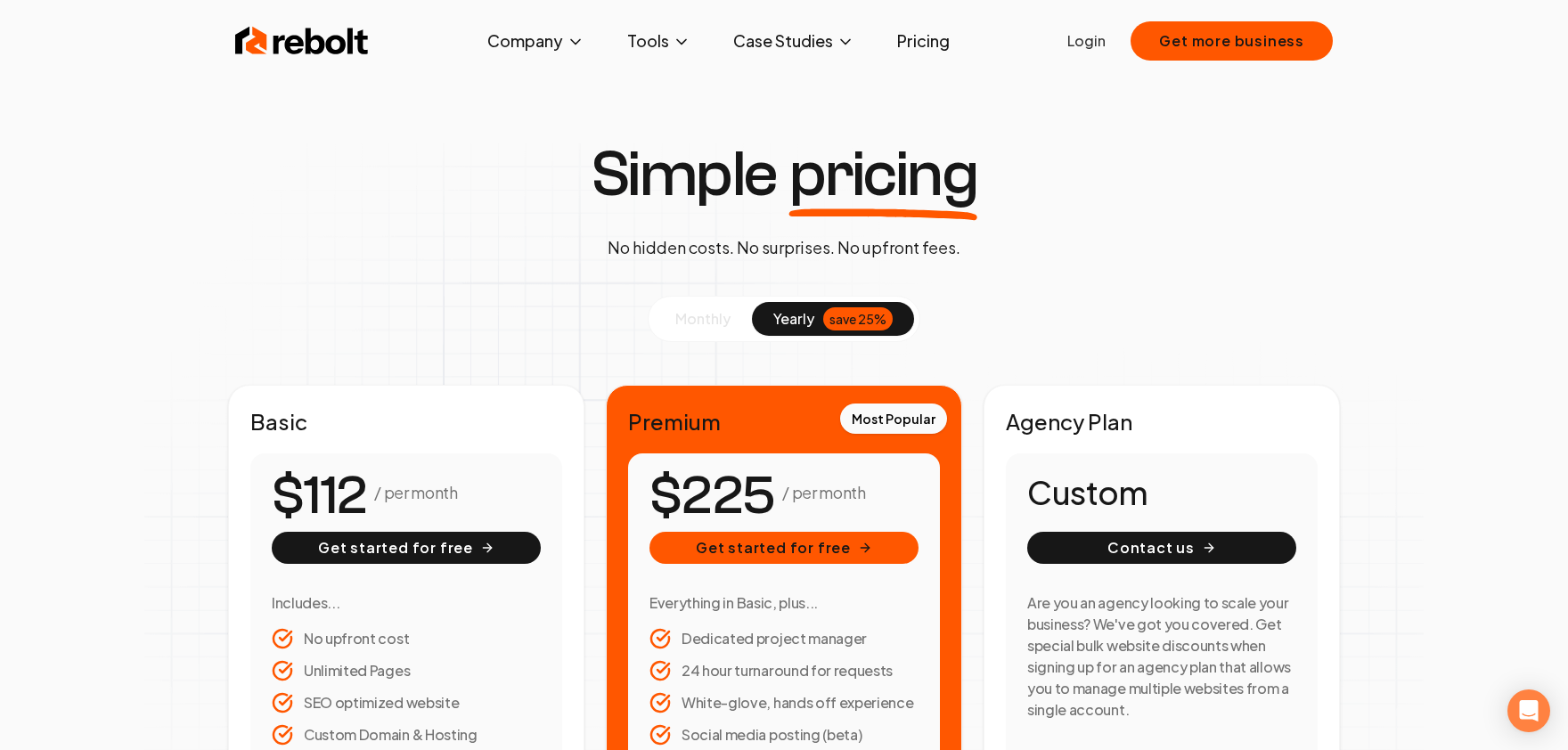 click on "monthly" at bounding box center [703, 319] 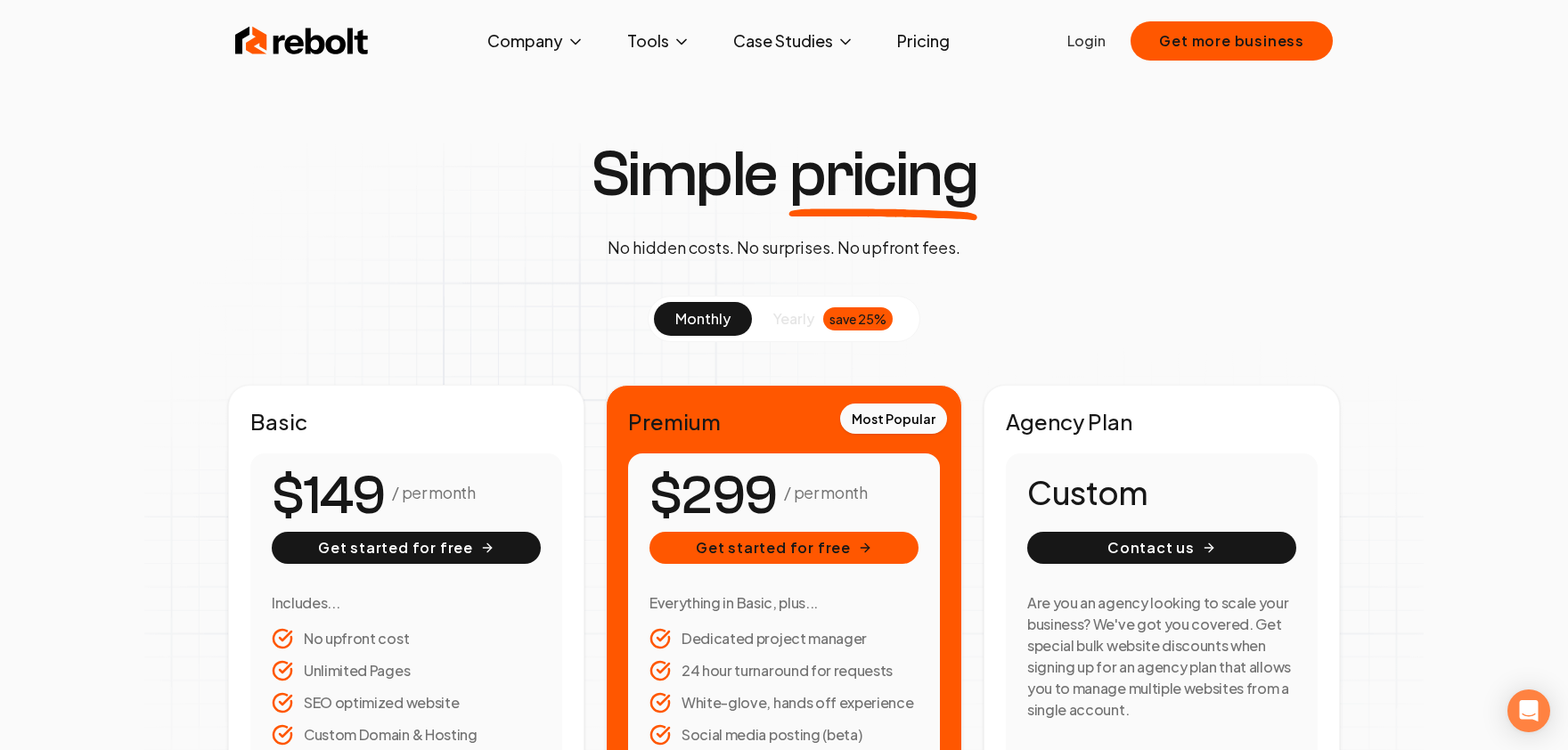 click at bounding box center [302, 41] 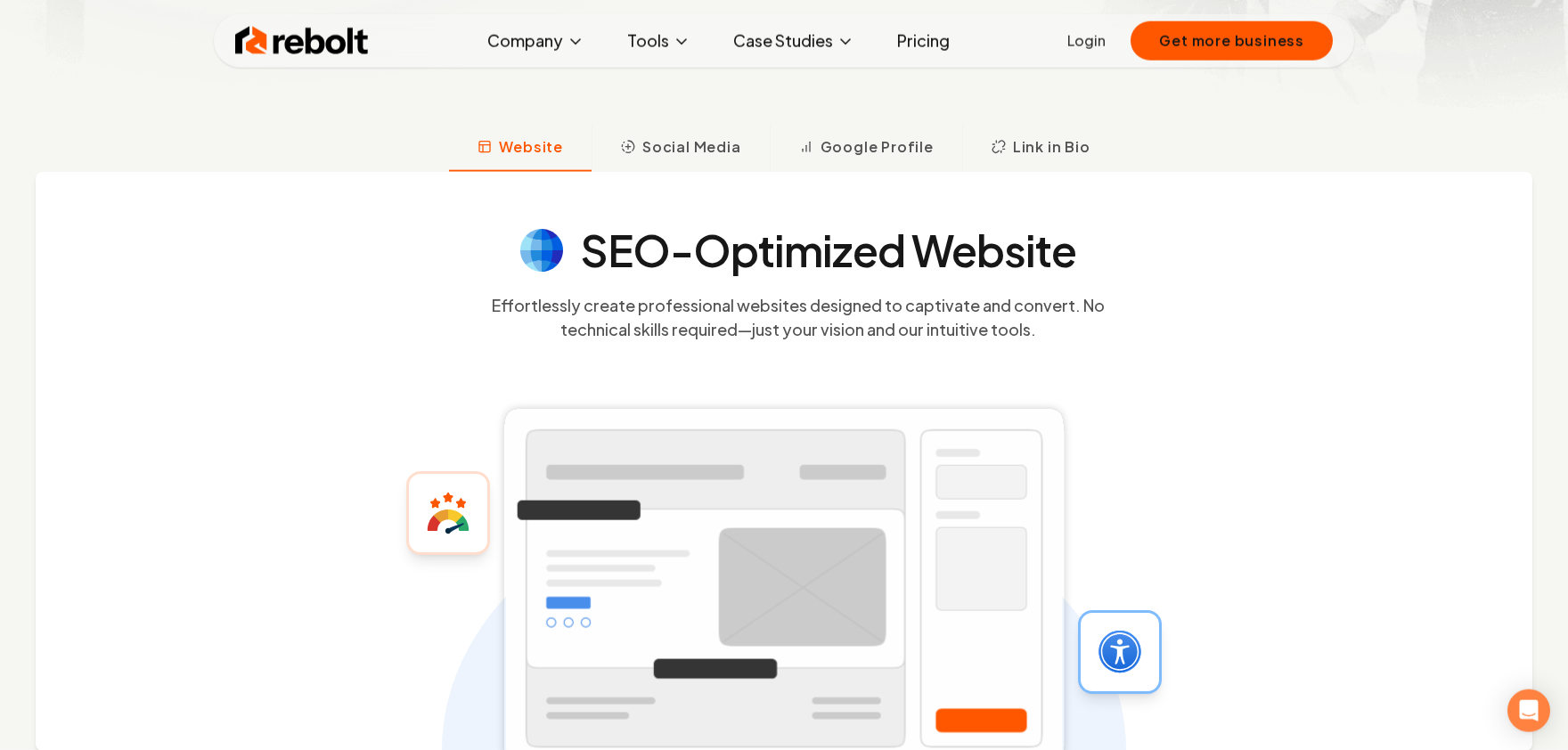 scroll, scrollTop: 686, scrollLeft: 0, axis: vertical 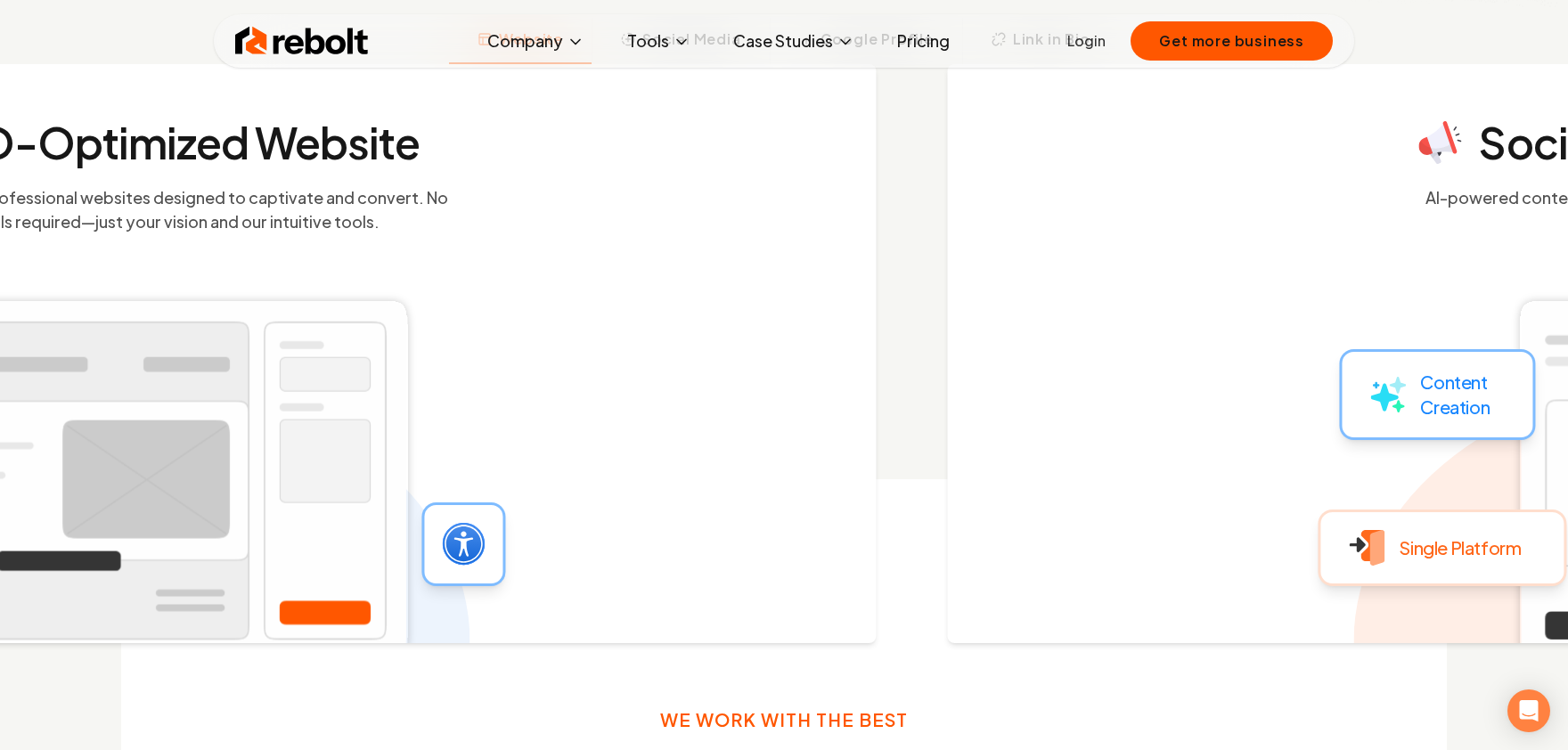 drag, startPoint x: 1031, startPoint y: 220, endPoint x: 257, endPoint y: 265, distance: 775.30704 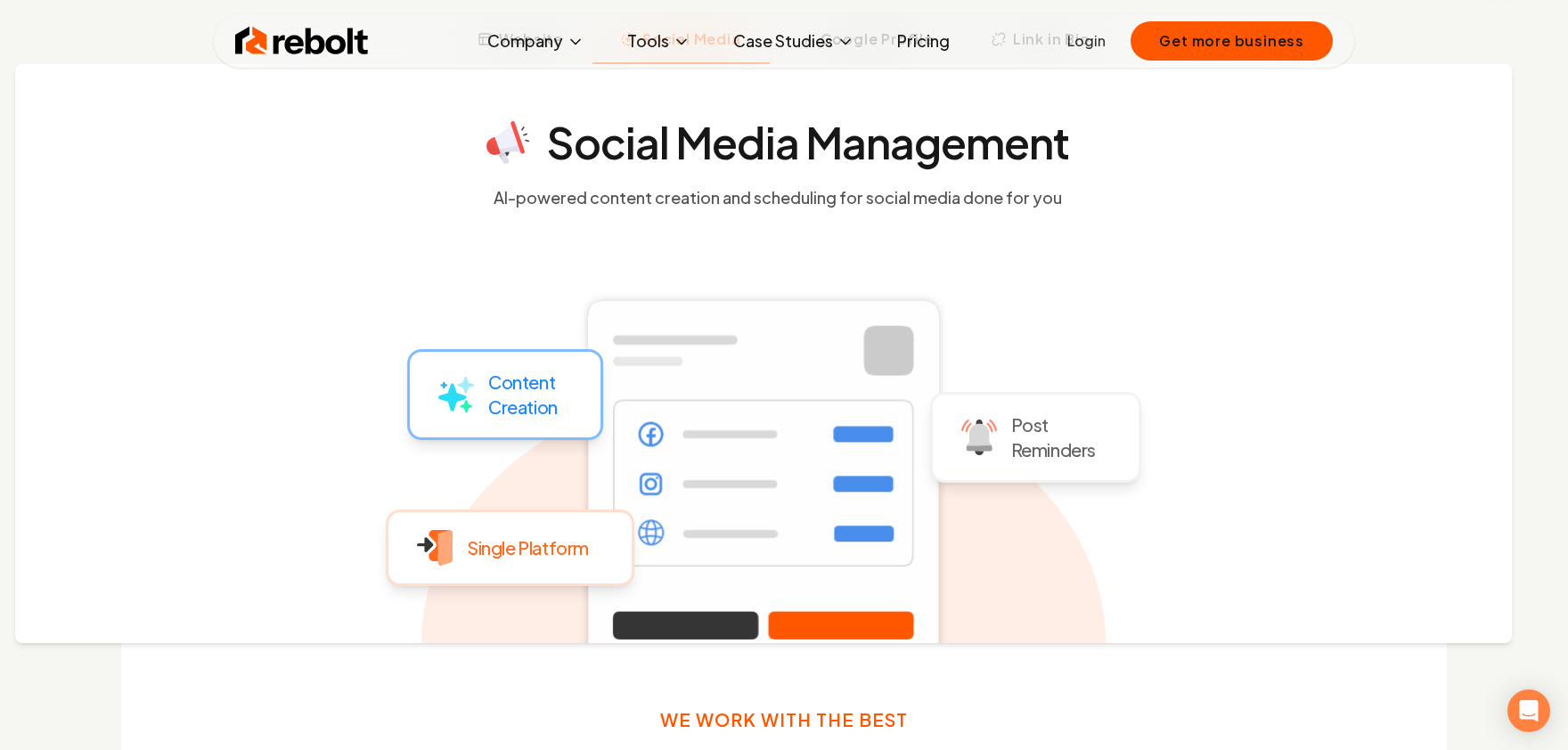 drag, startPoint x: 992, startPoint y: 256, endPoint x: 598, endPoint y: 271, distance: 394.28543 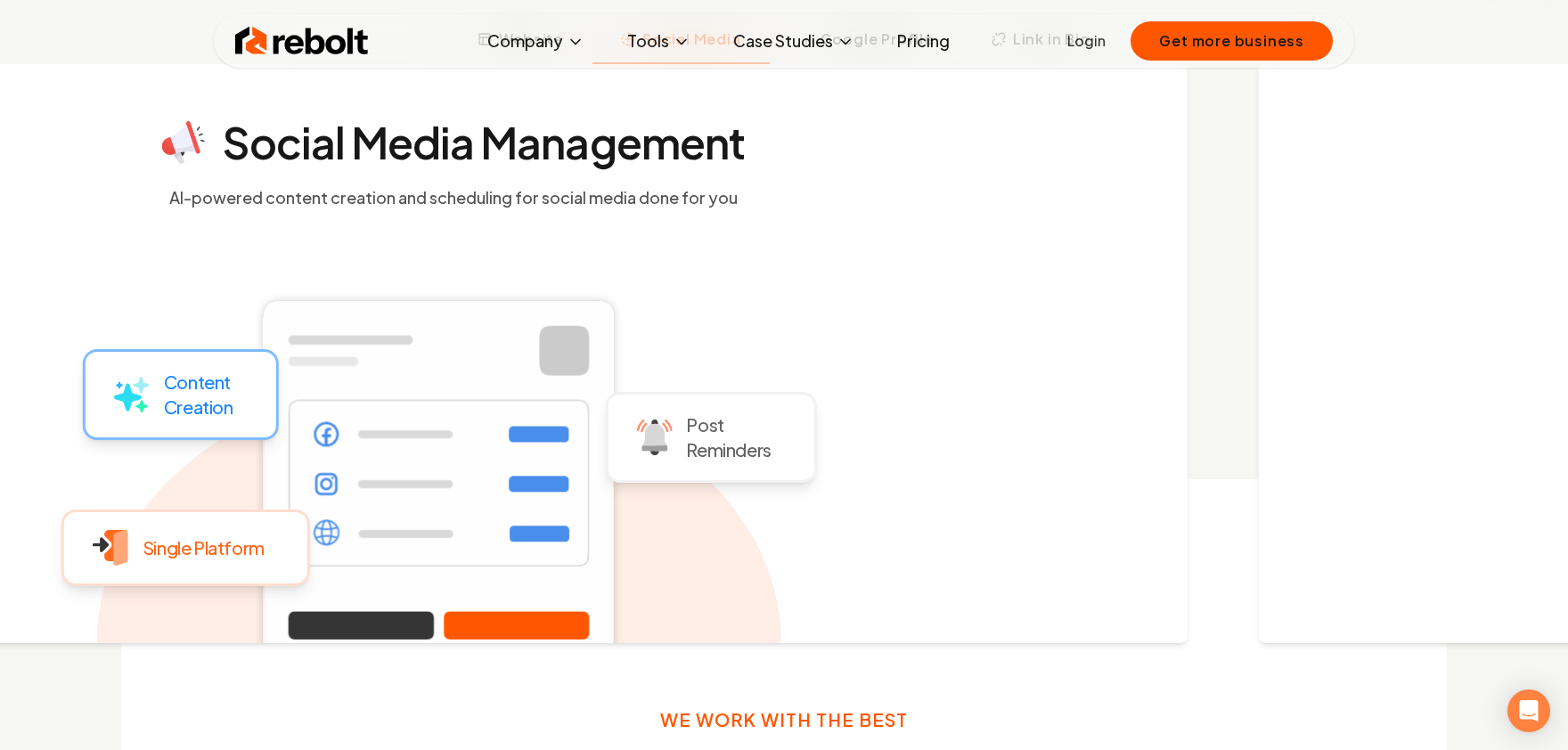 drag, startPoint x: 908, startPoint y: 230, endPoint x: 66, endPoint y: 279, distance: 843.4246 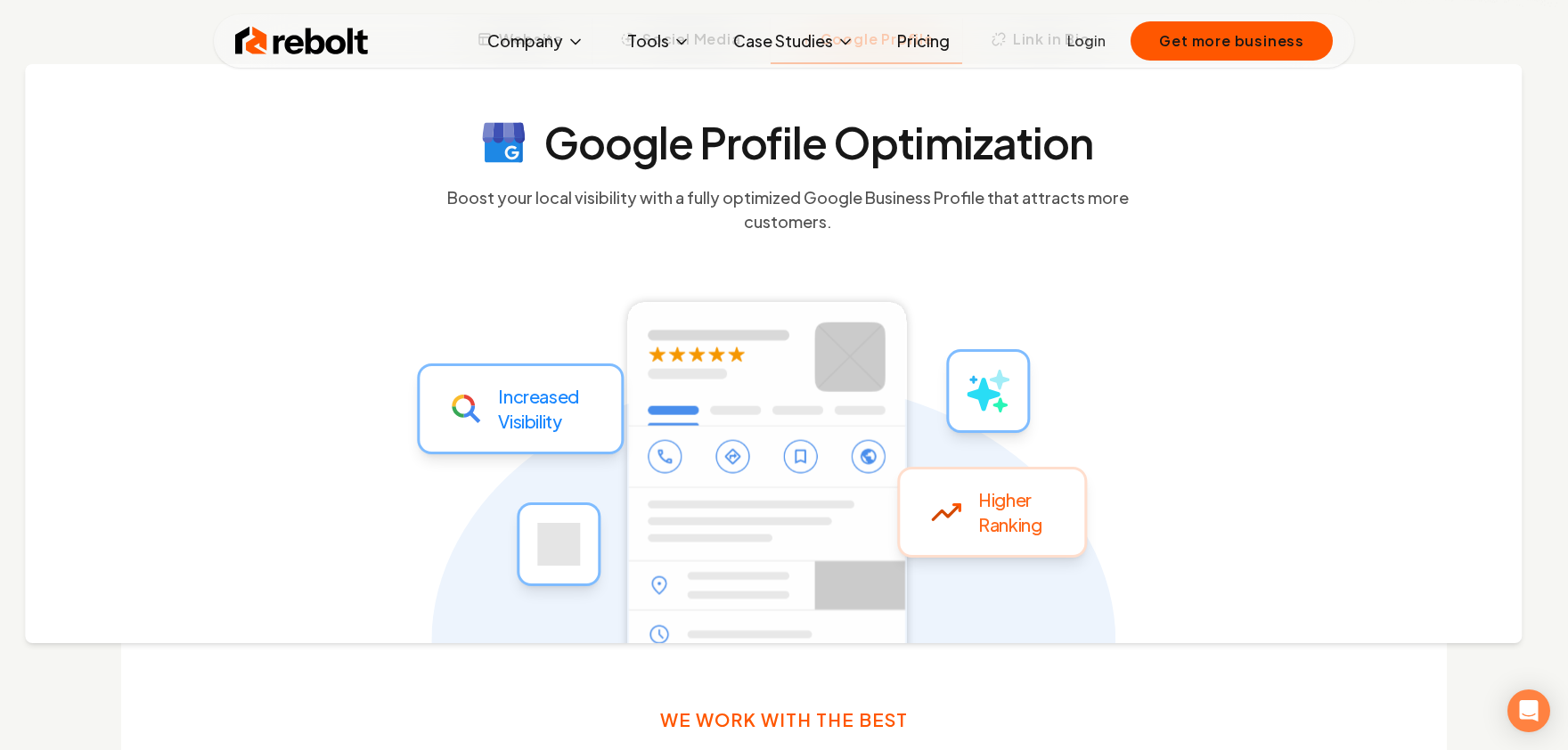 drag, startPoint x: 697, startPoint y: 225, endPoint x: 960, endPoint y: 213, distance: 263.2736 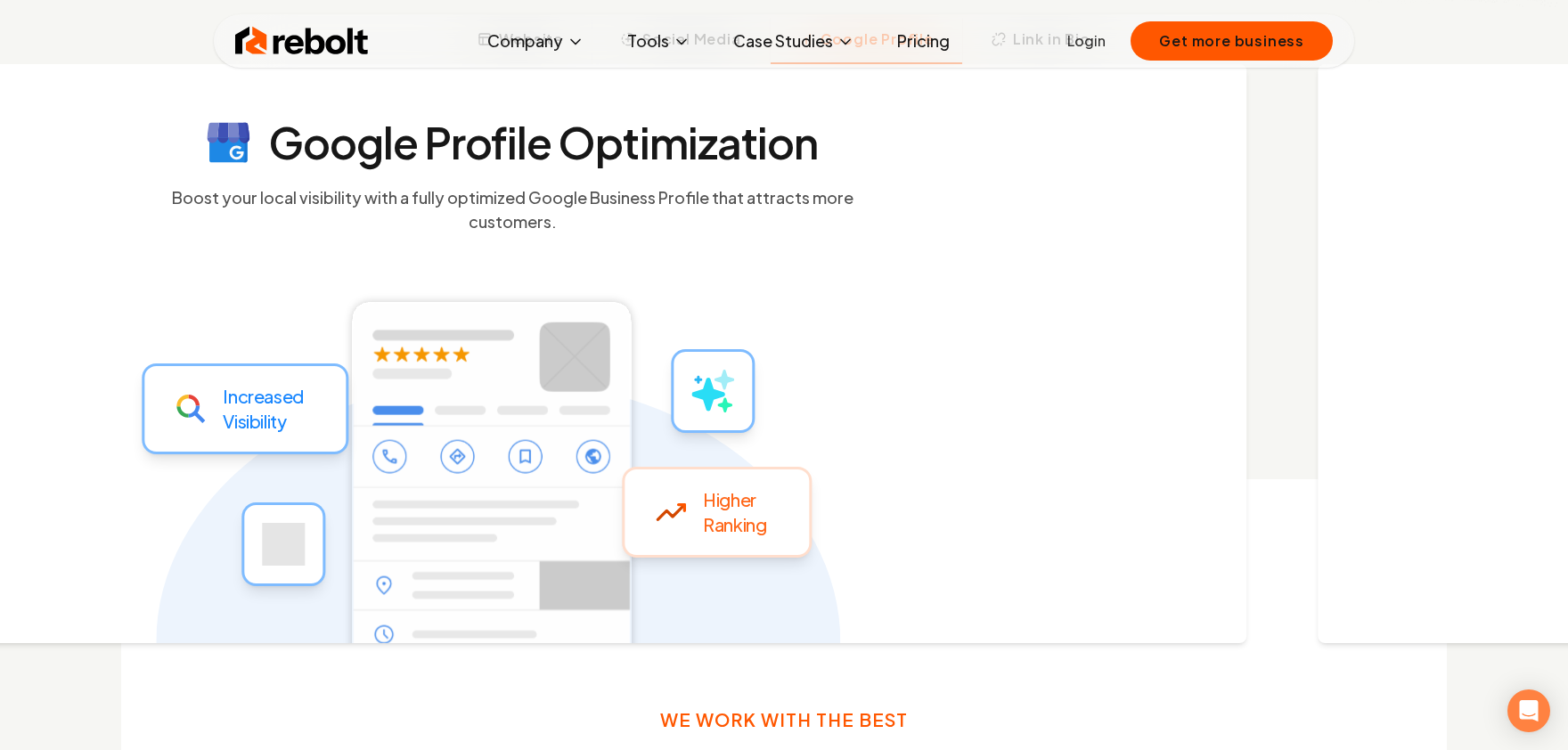 drag, startPoint x: 956, startPoint y: 220, endPoint x: 346, endPoint y: 229, distance: 610.066 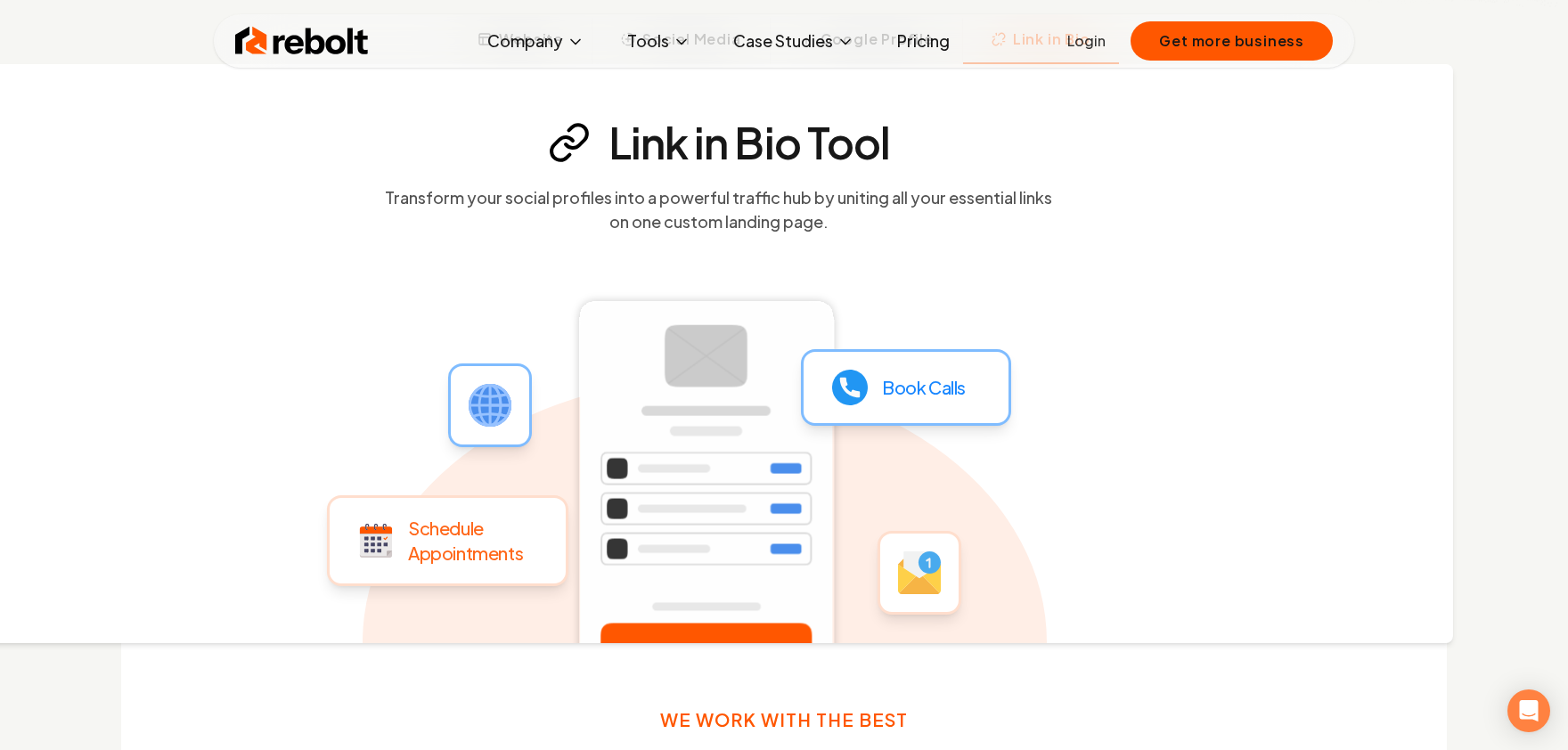 drag, startPoint x: 945, startPoint y: 221, endPoint x: 274, endPoint y: 242, distance: 671.32853 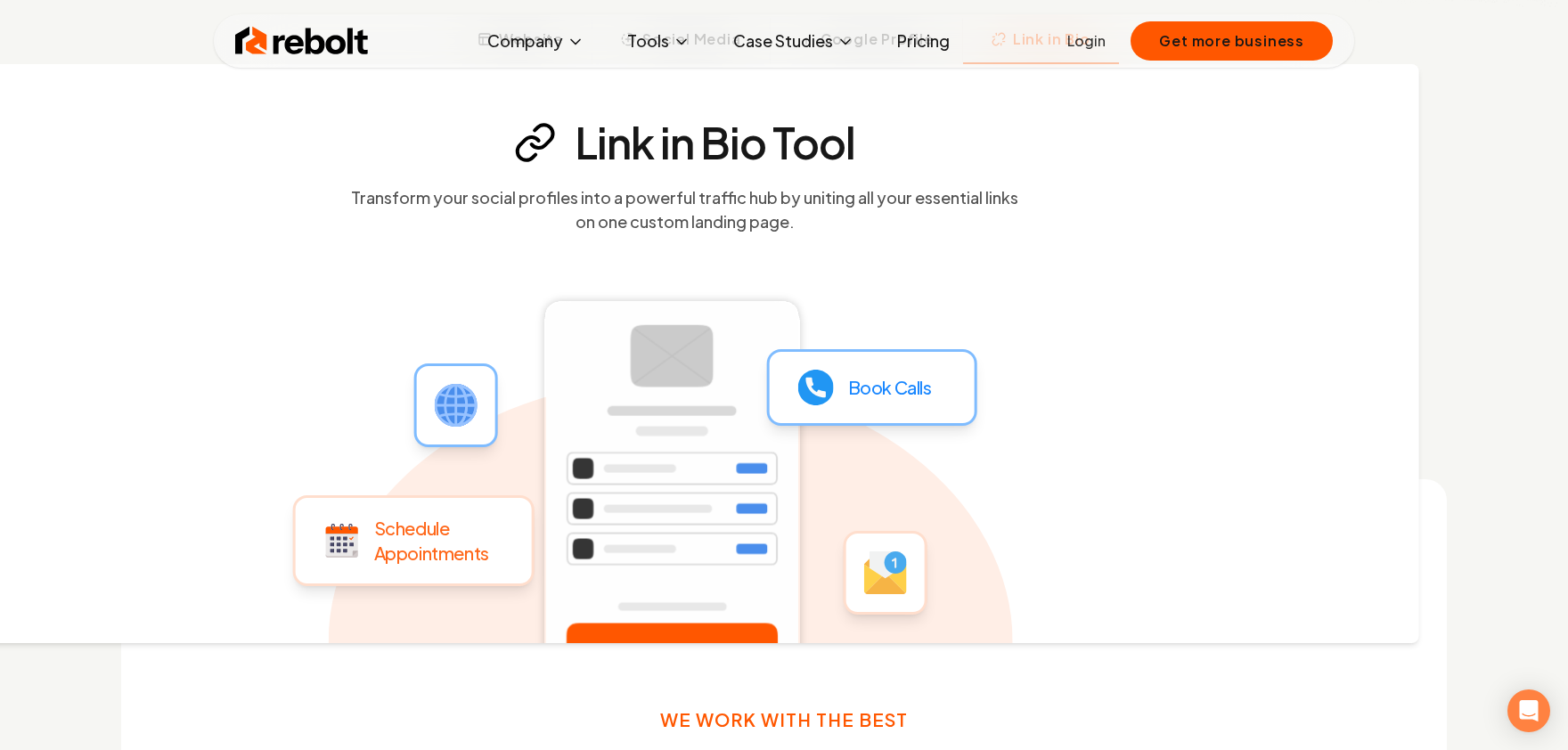 drag, startPoint x: 789, startPoint y: 223, endPoint x: 360, endPoint y: 231, distance: 429.075 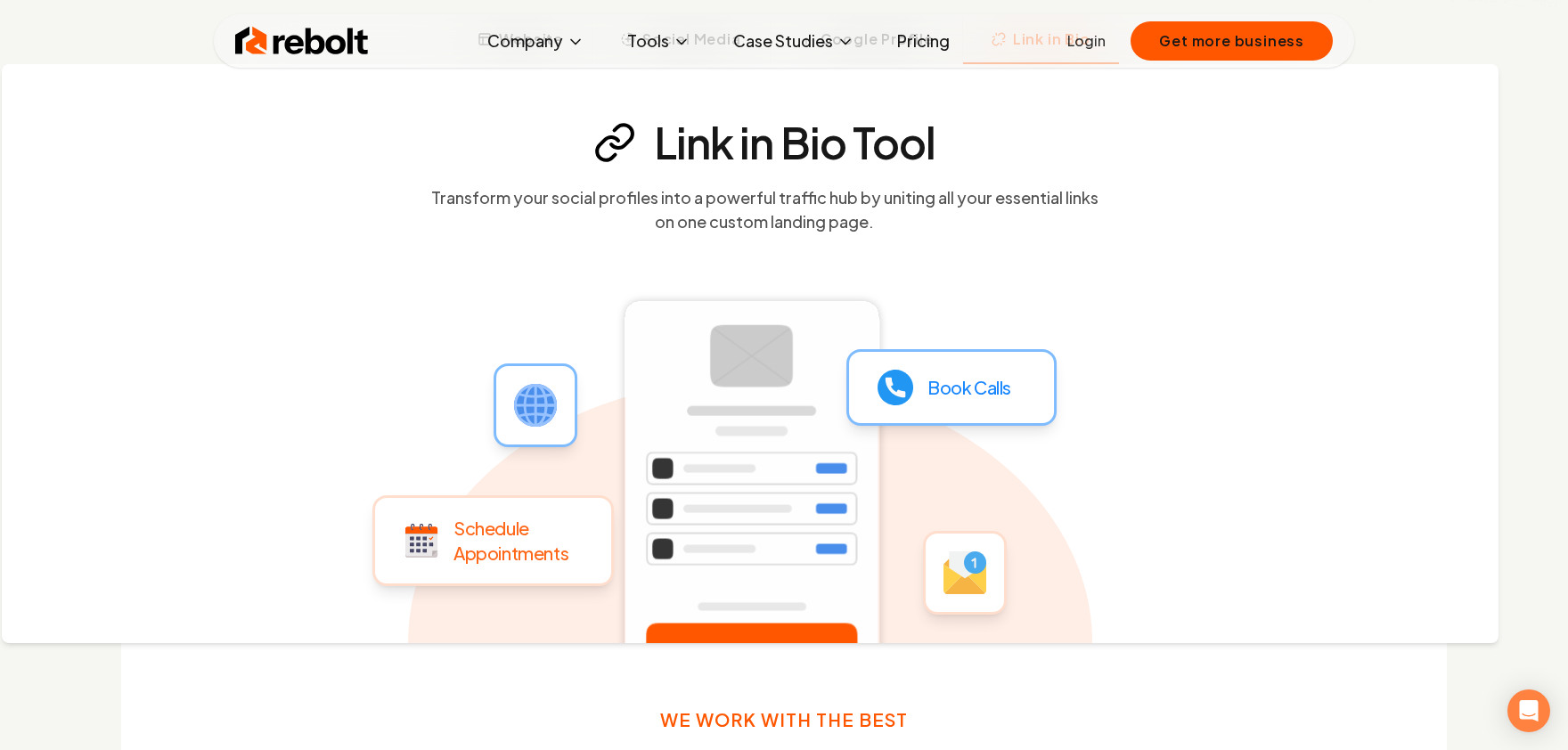 drag, startPoint x: 672, startPoint y: 203, endPoint x: 984, endPoint y: 173, distance: 313.43899 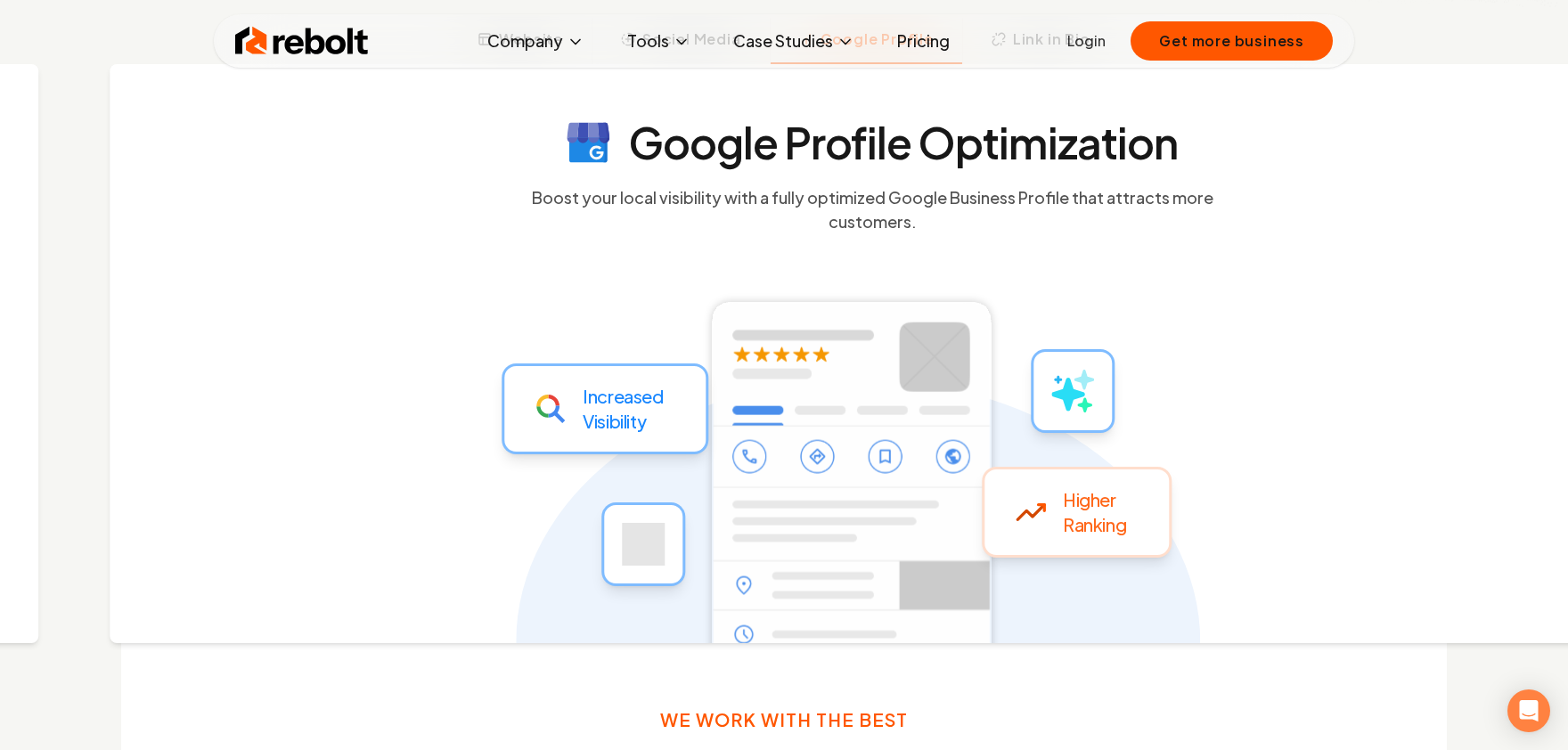 drag, startPoint x: 639, startPoint y: 193, endPoint x: 1190, endPoint y: 158, distance: 552.1105 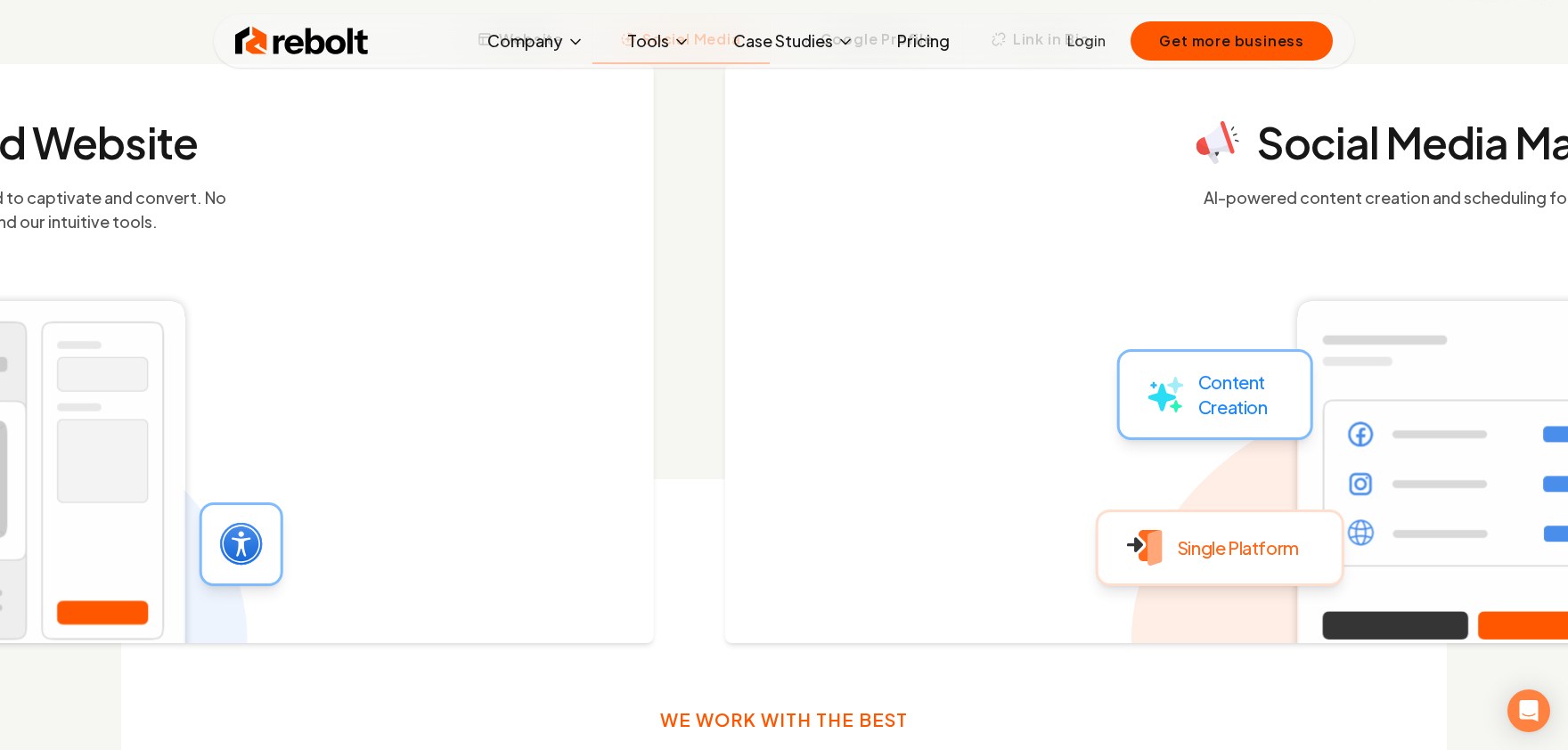 drag, startPoint x: 992, startPoint y: 182, endPoint x: 1414, endPoint y: 126, distance: 425.69942 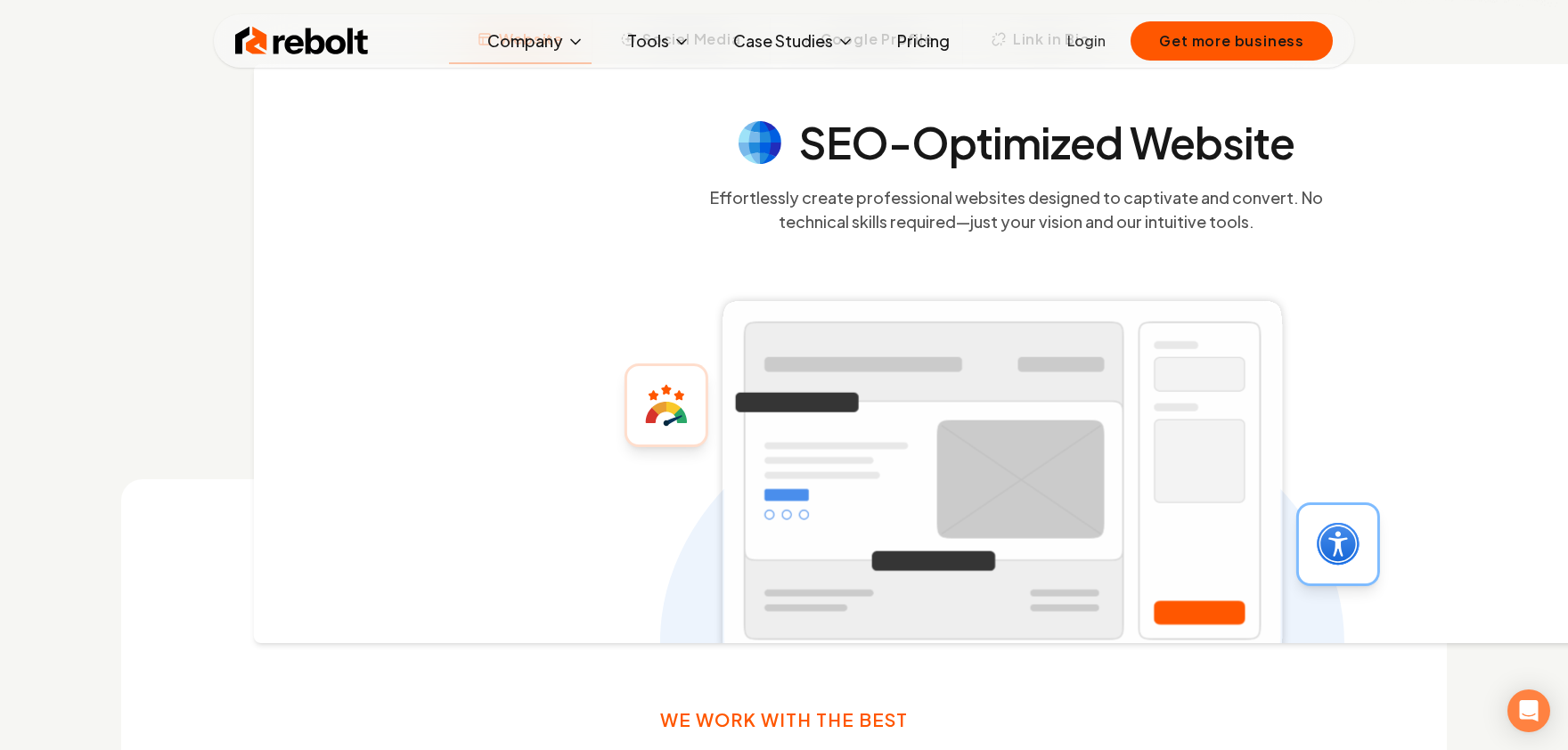 drag, startPoint x: 923, startPoint y: 360, endPoint x: 1444, endPoint y: 280, distance: 527.10625 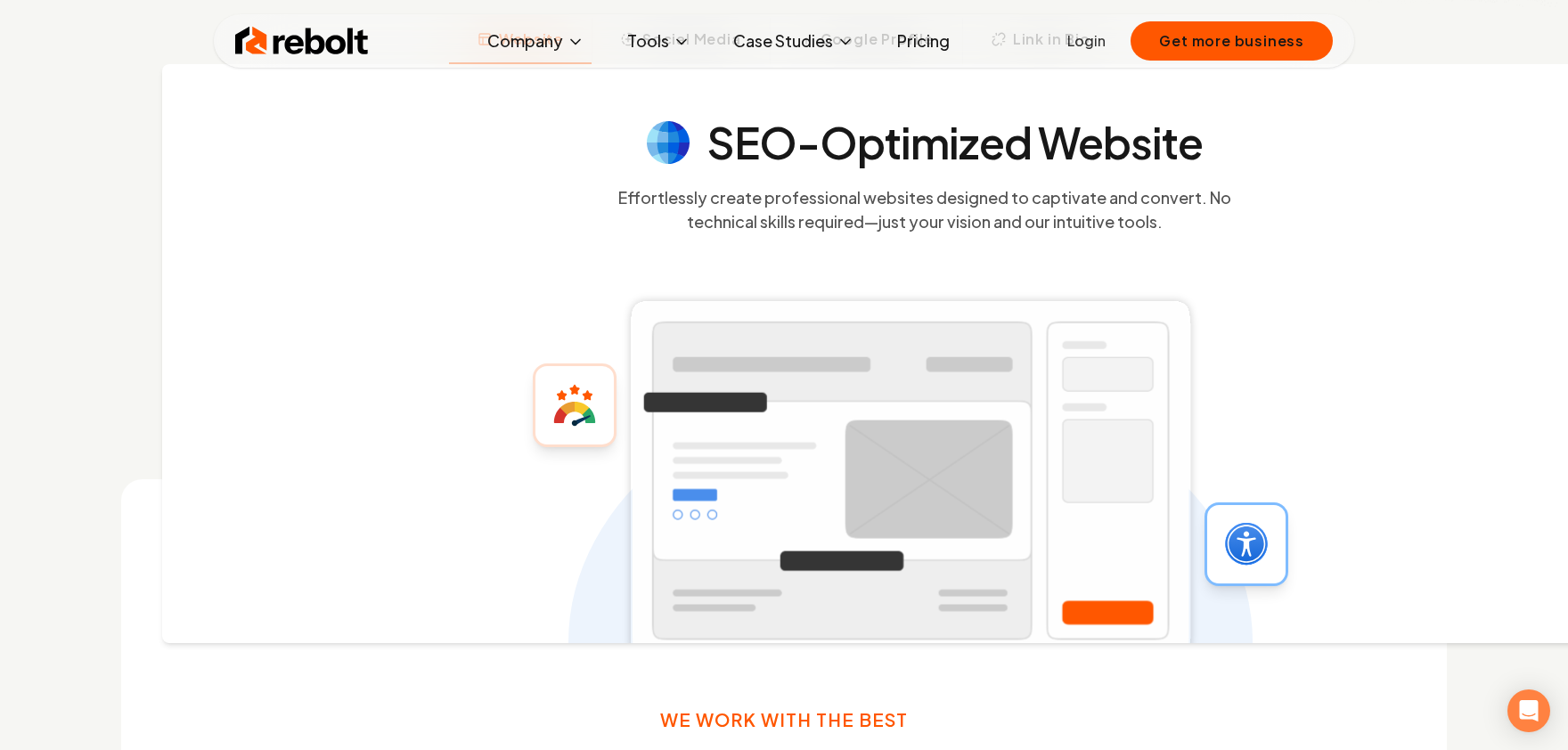 drag, startPoint x: 630, startPoint y: 352, endPoint x: 682, endPoint y: 322, distance: 60.033324 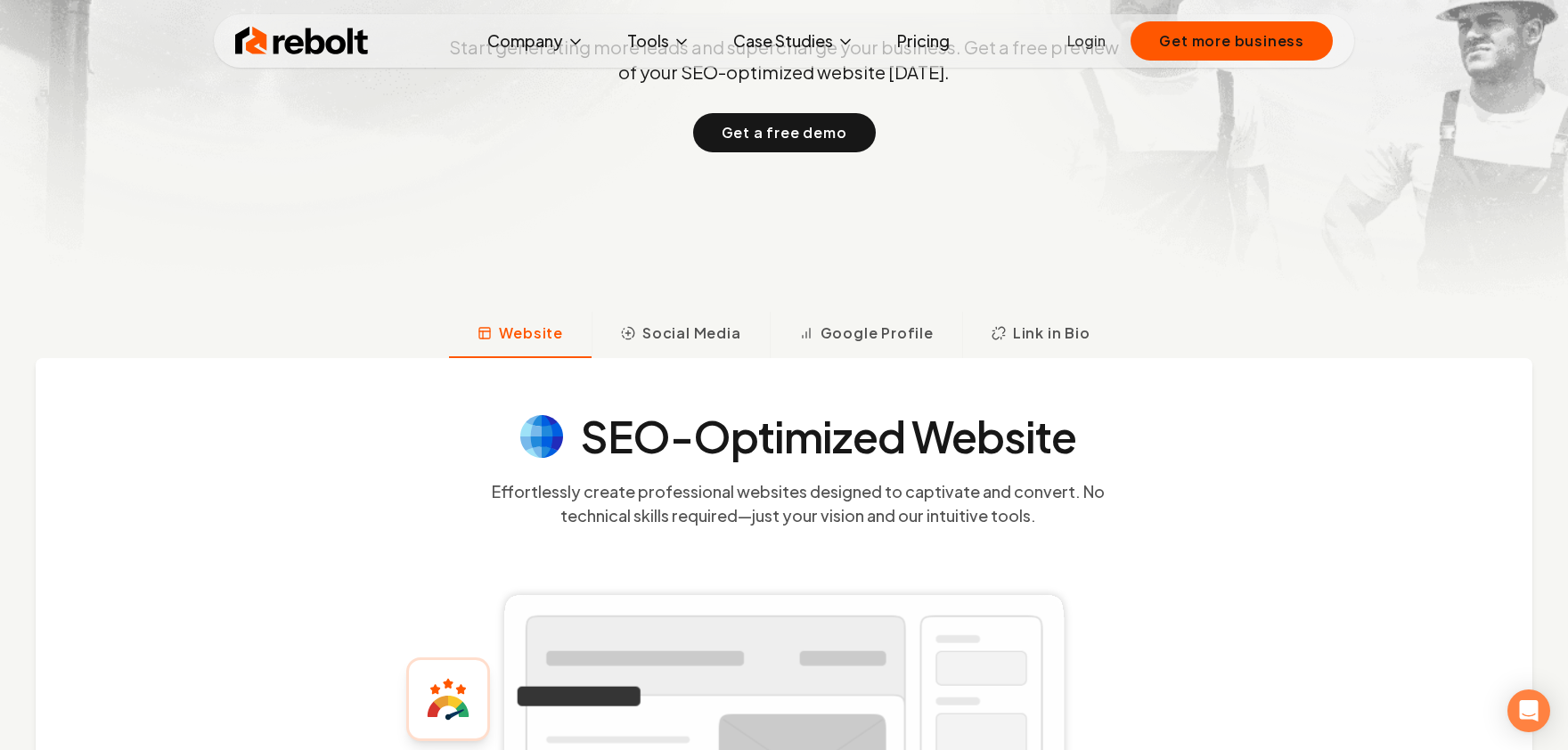 scroll, scrollTop: 0, scrollLeft: 0, axis: both 